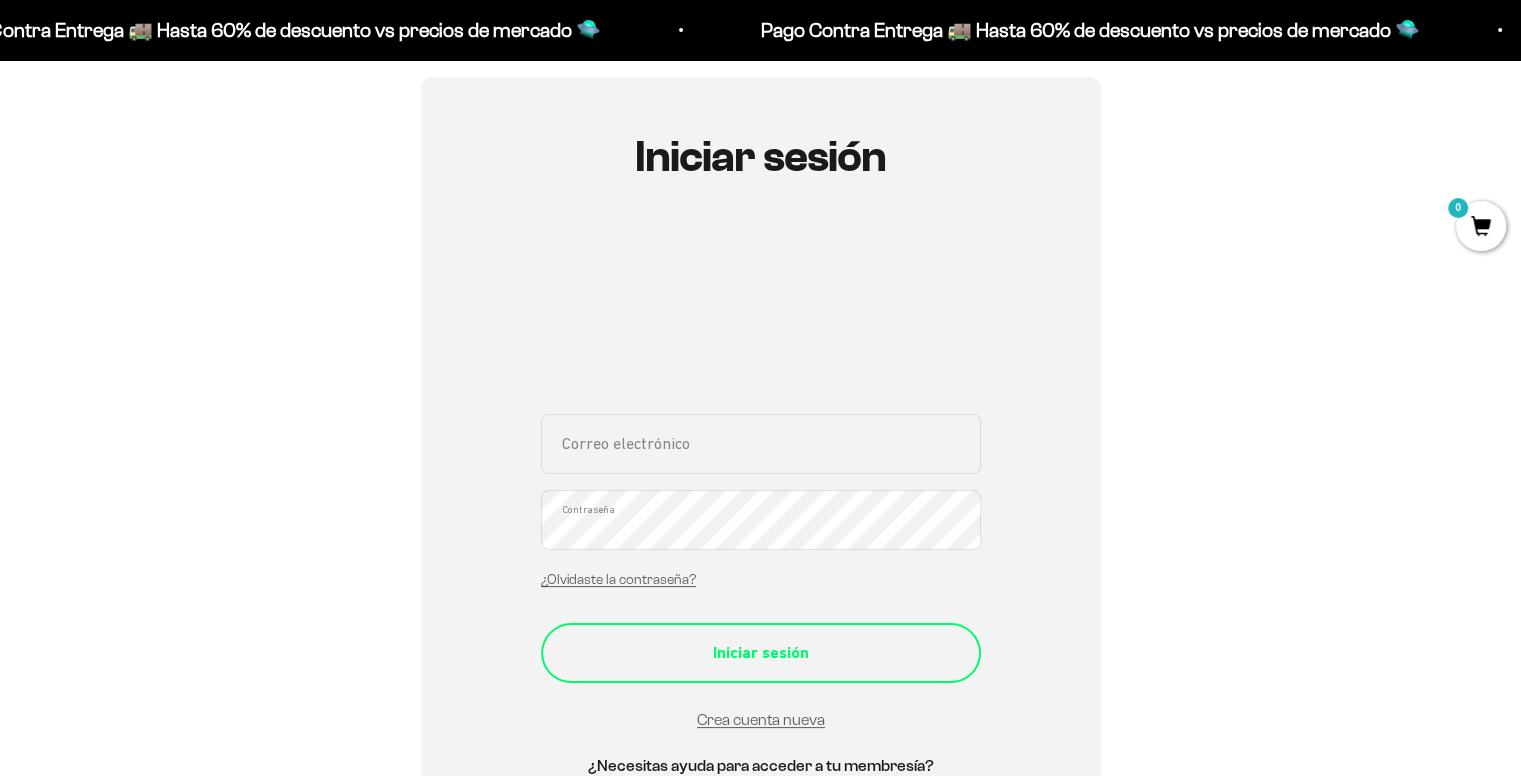 scroll, scrollTop: 200, scrollLeft: 0, axis: vertical 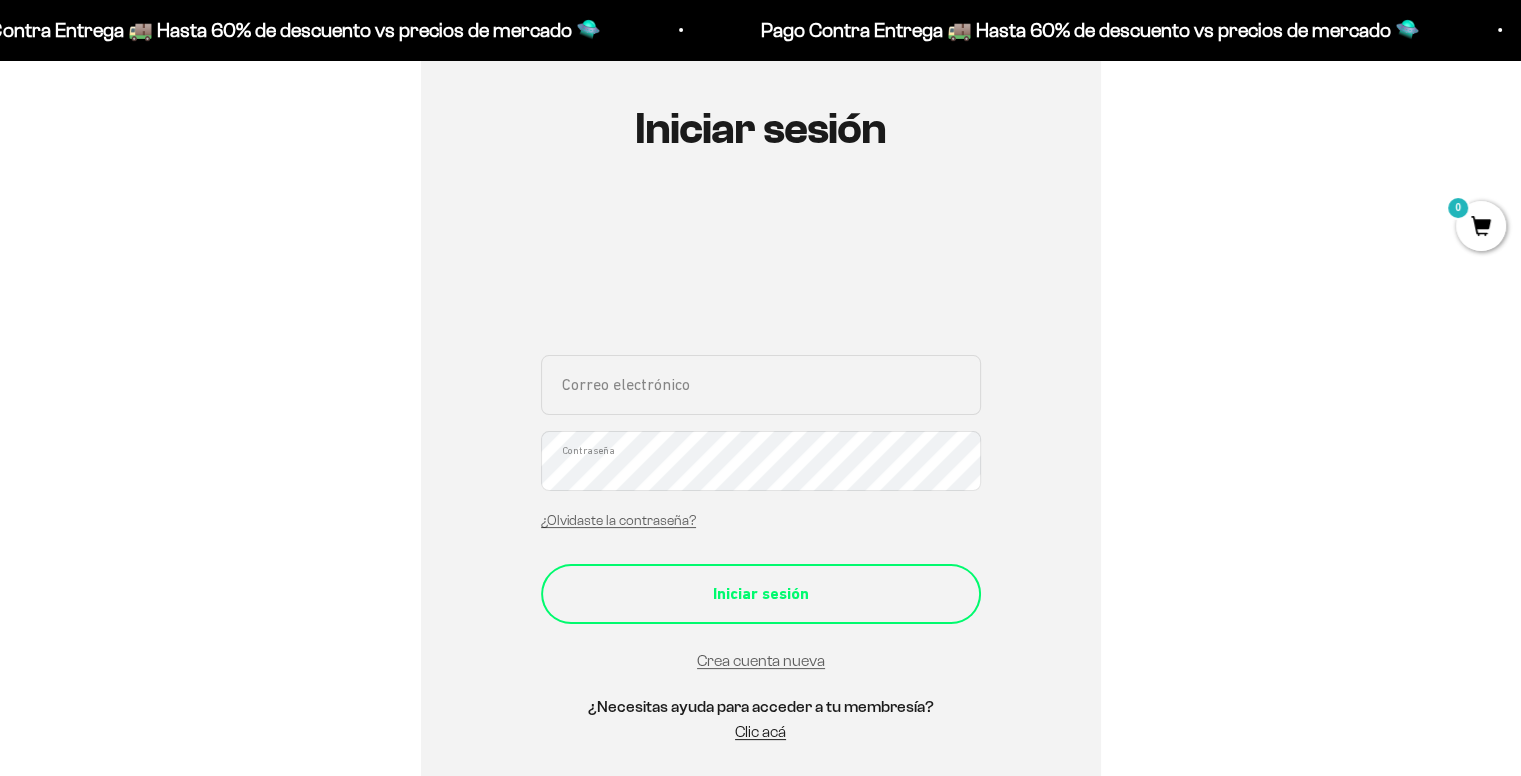 type on "davidlozanos.93@gmail.com" 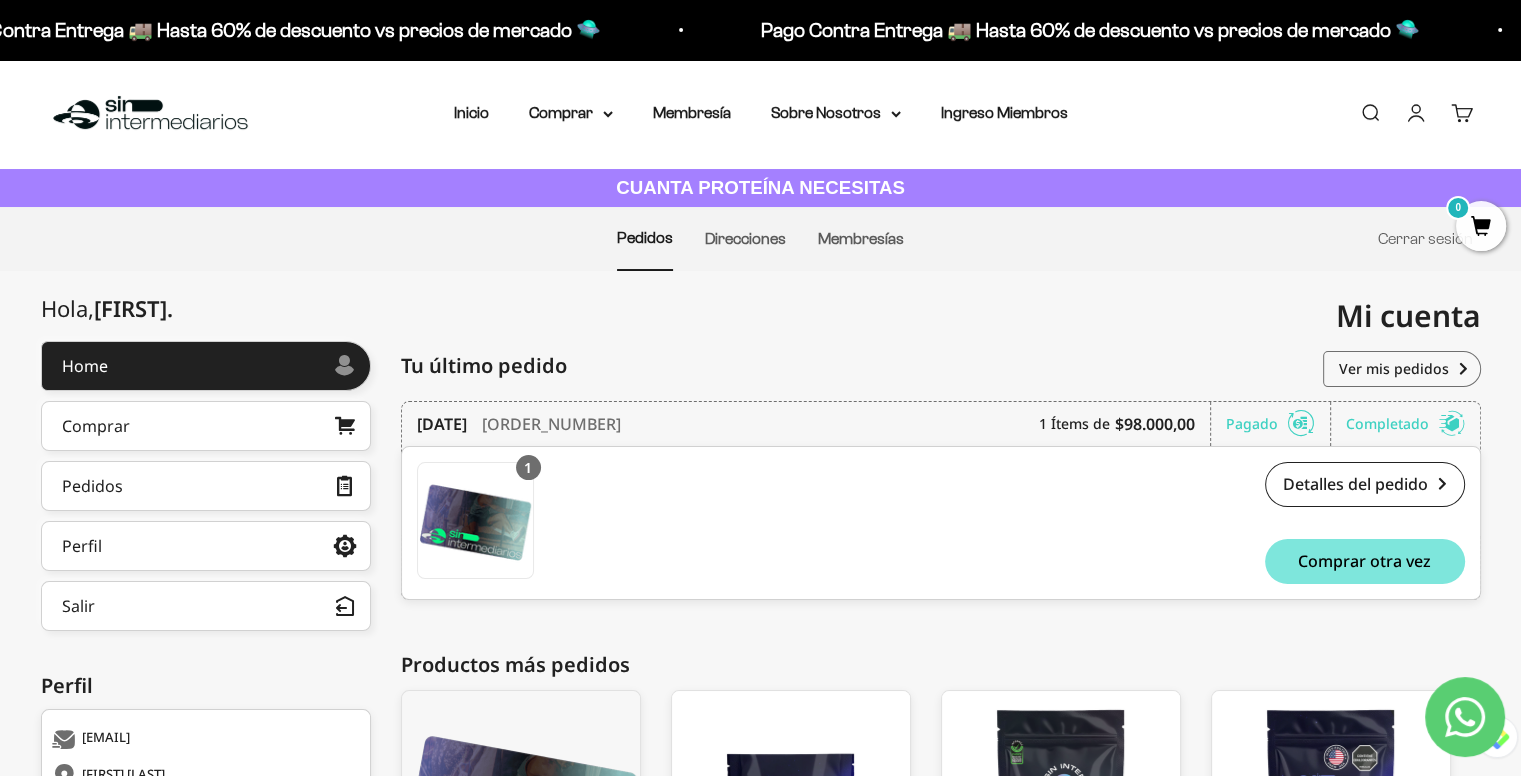 scroll, scrollTop: 0, scrollLeft: 0, axis: both 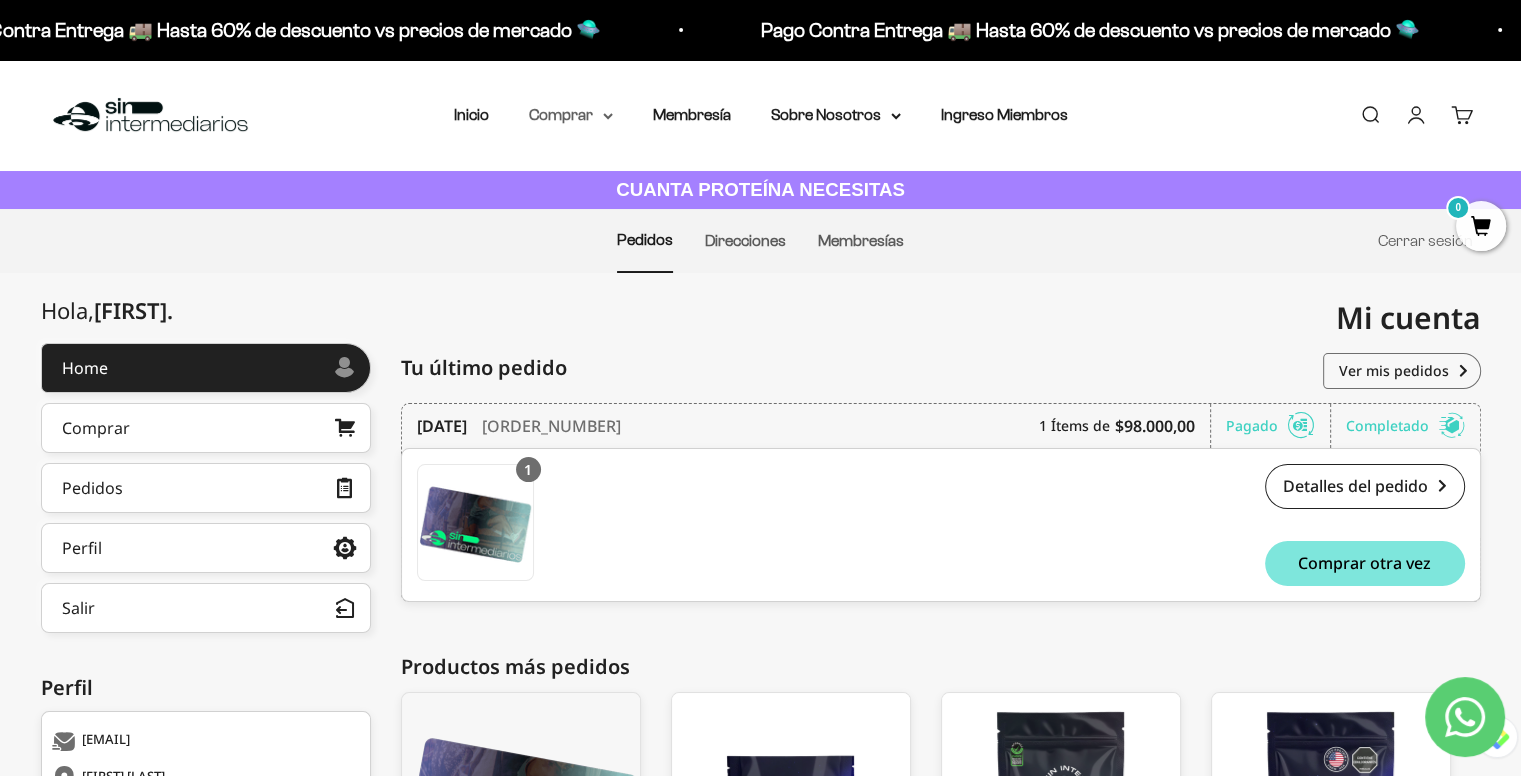 click on "Comprar" at bounding box center [571, 115] 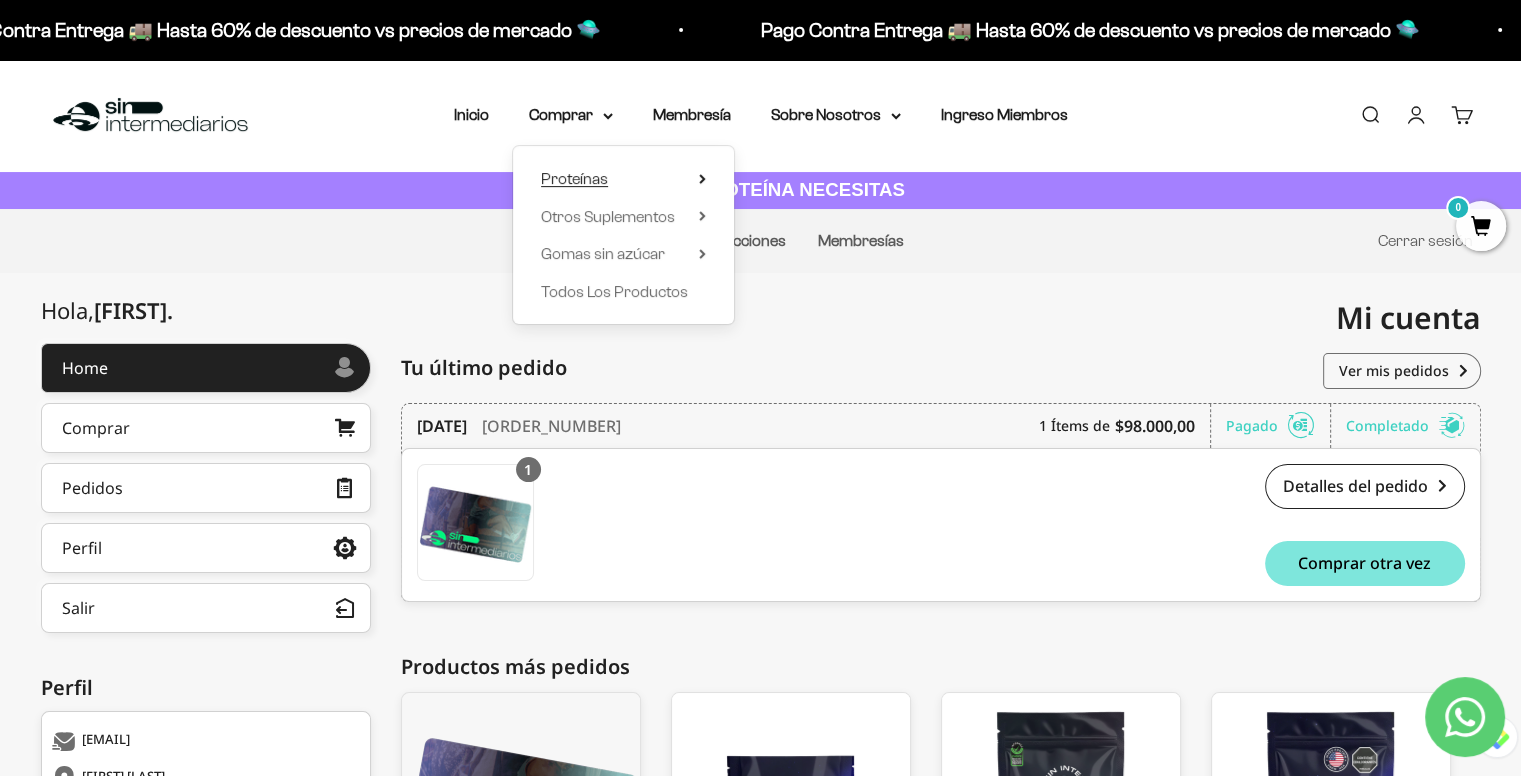 click on "Proteínas" at bounding box center (574, 178) 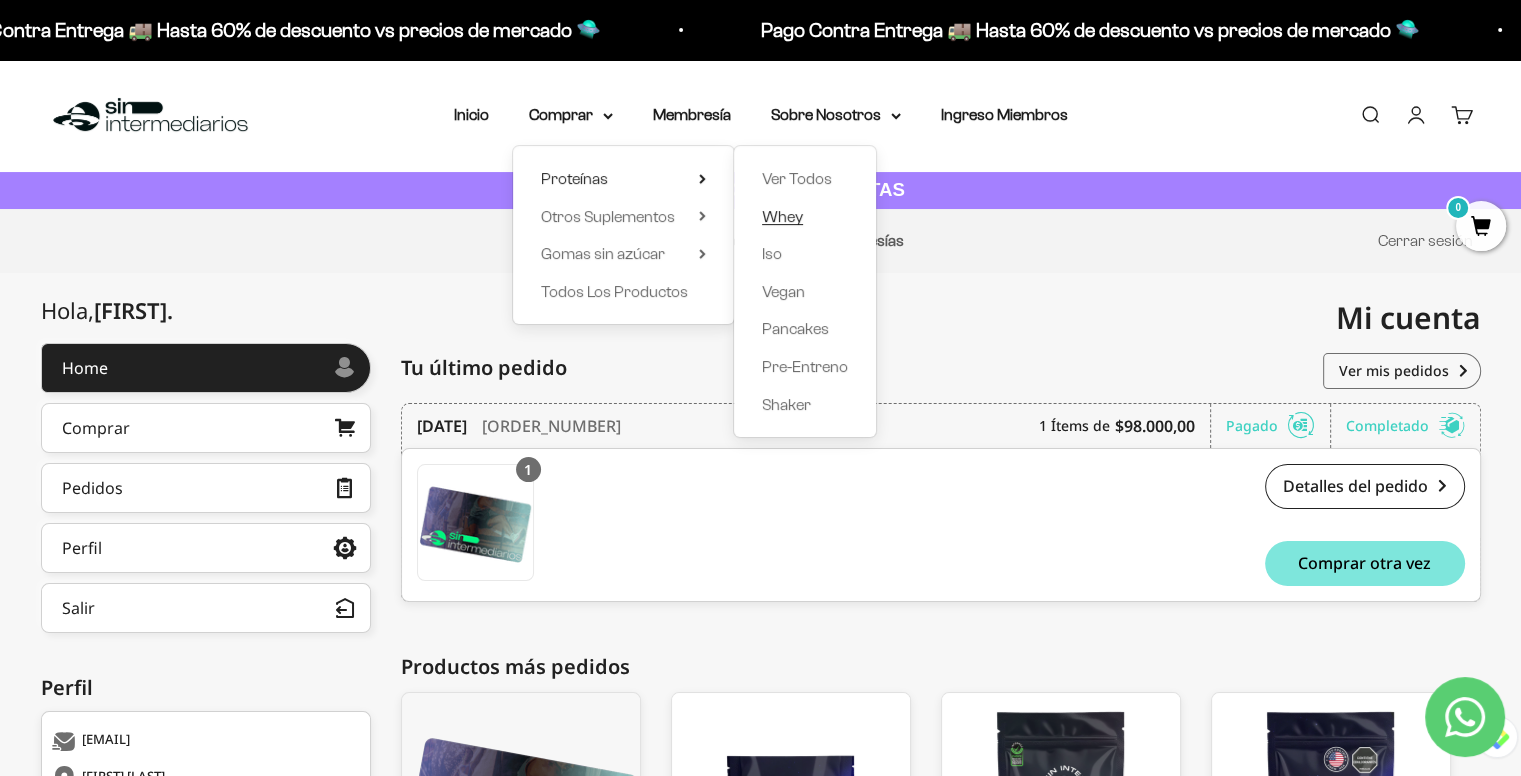 click on "Whey" at bounding box center (782, 216) 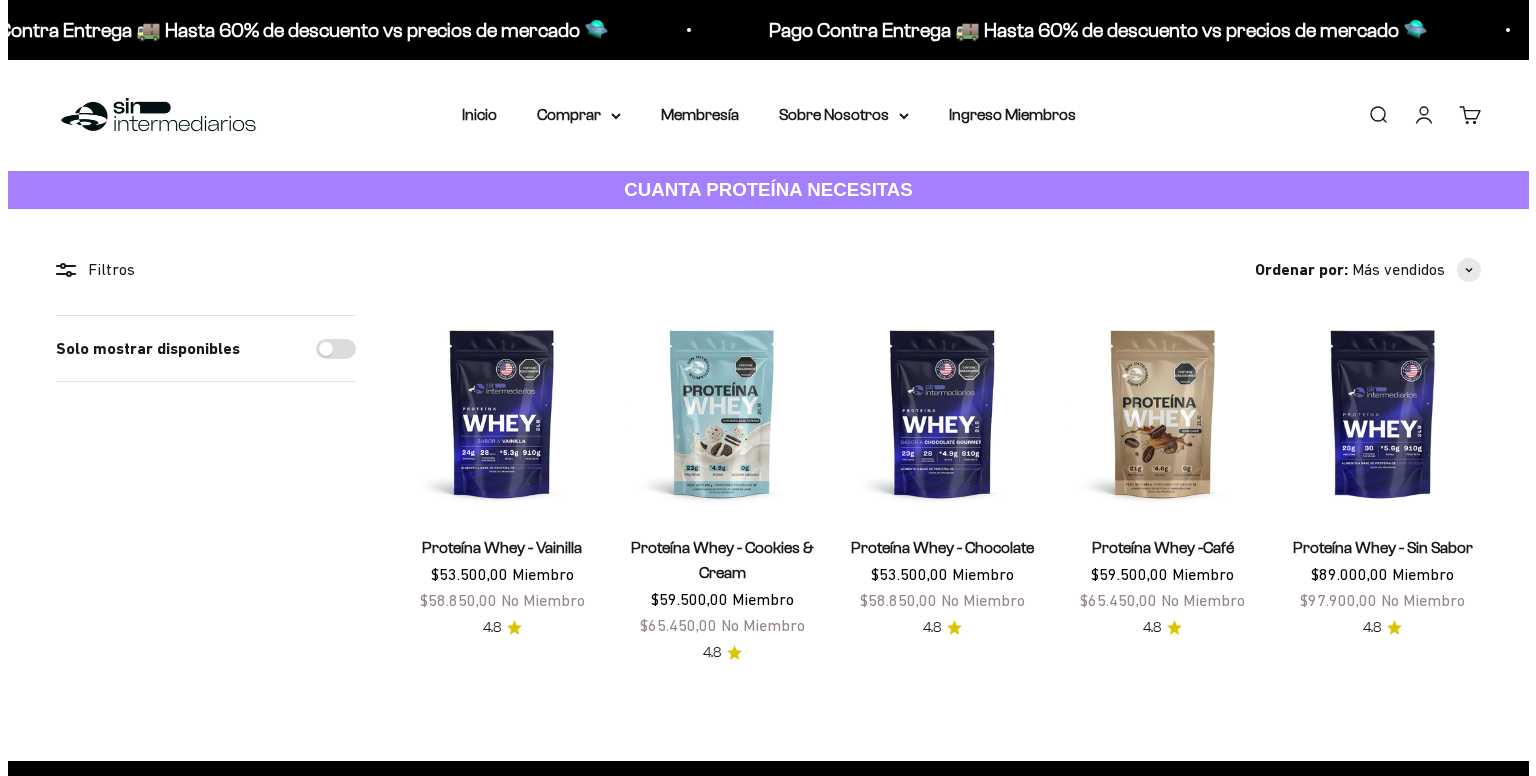 scroll, scrollTop: 0, scrollLeft: 0, axis: both 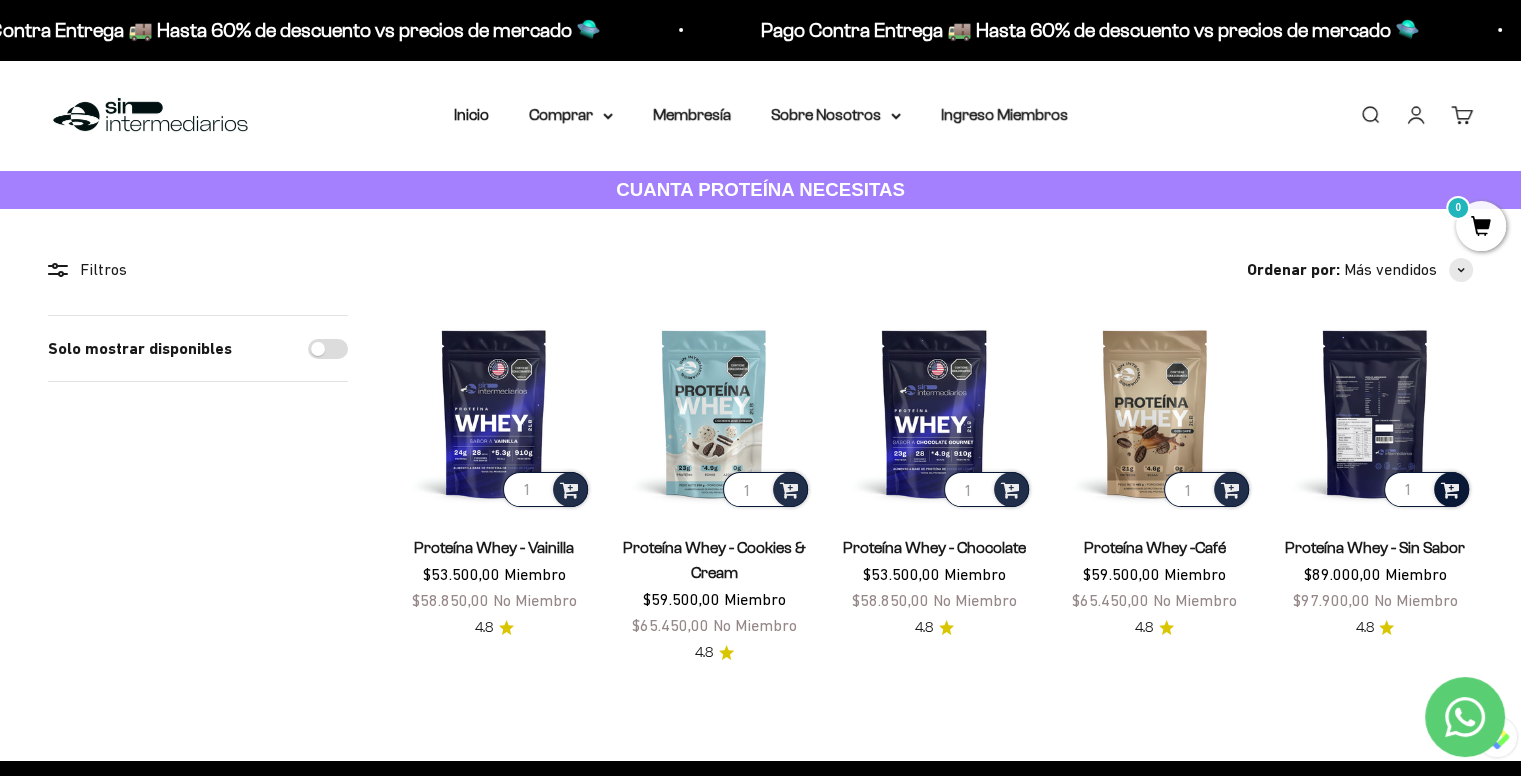 click at bounding box center (1450, 488) 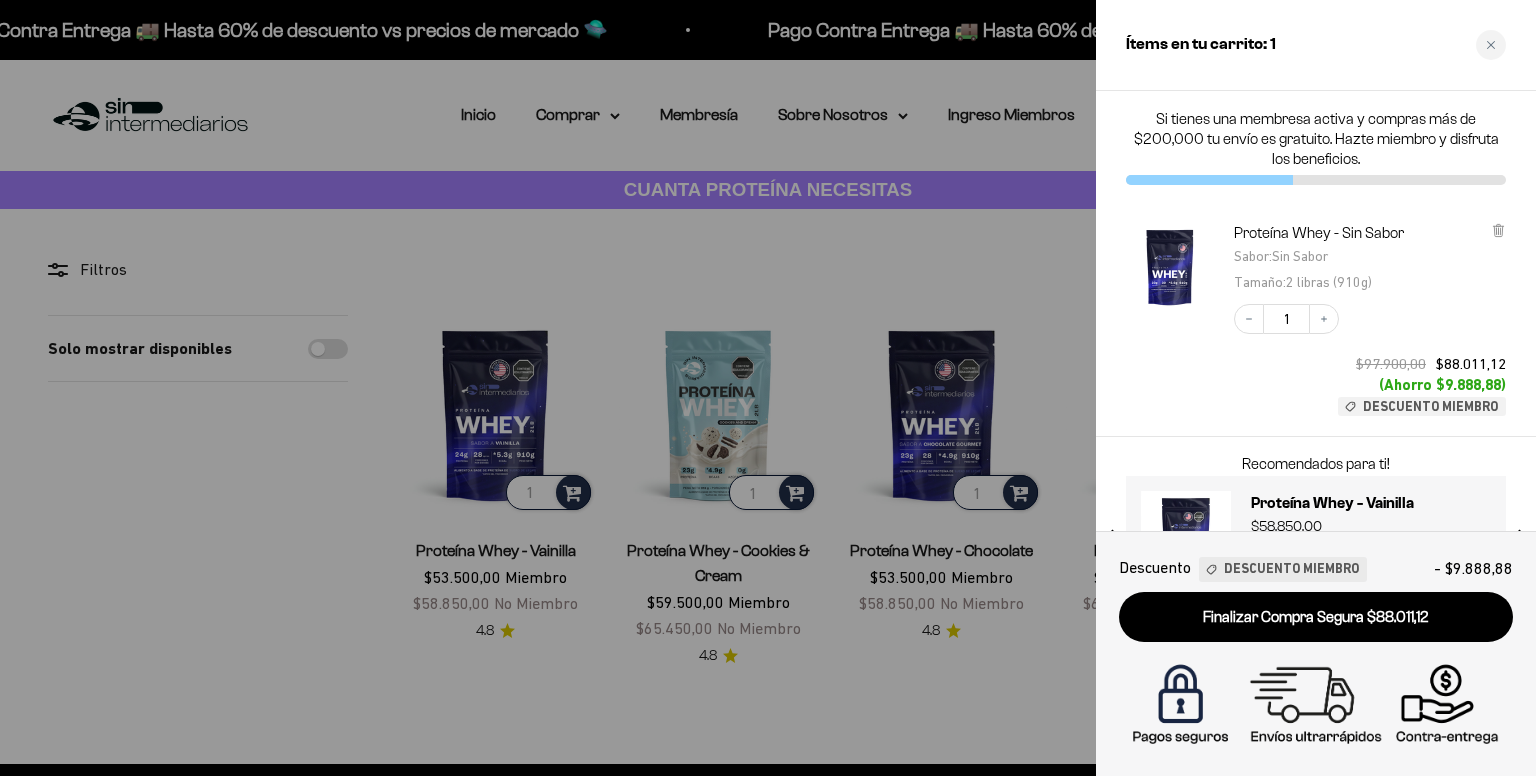 click at bounding box center [1170, 267] 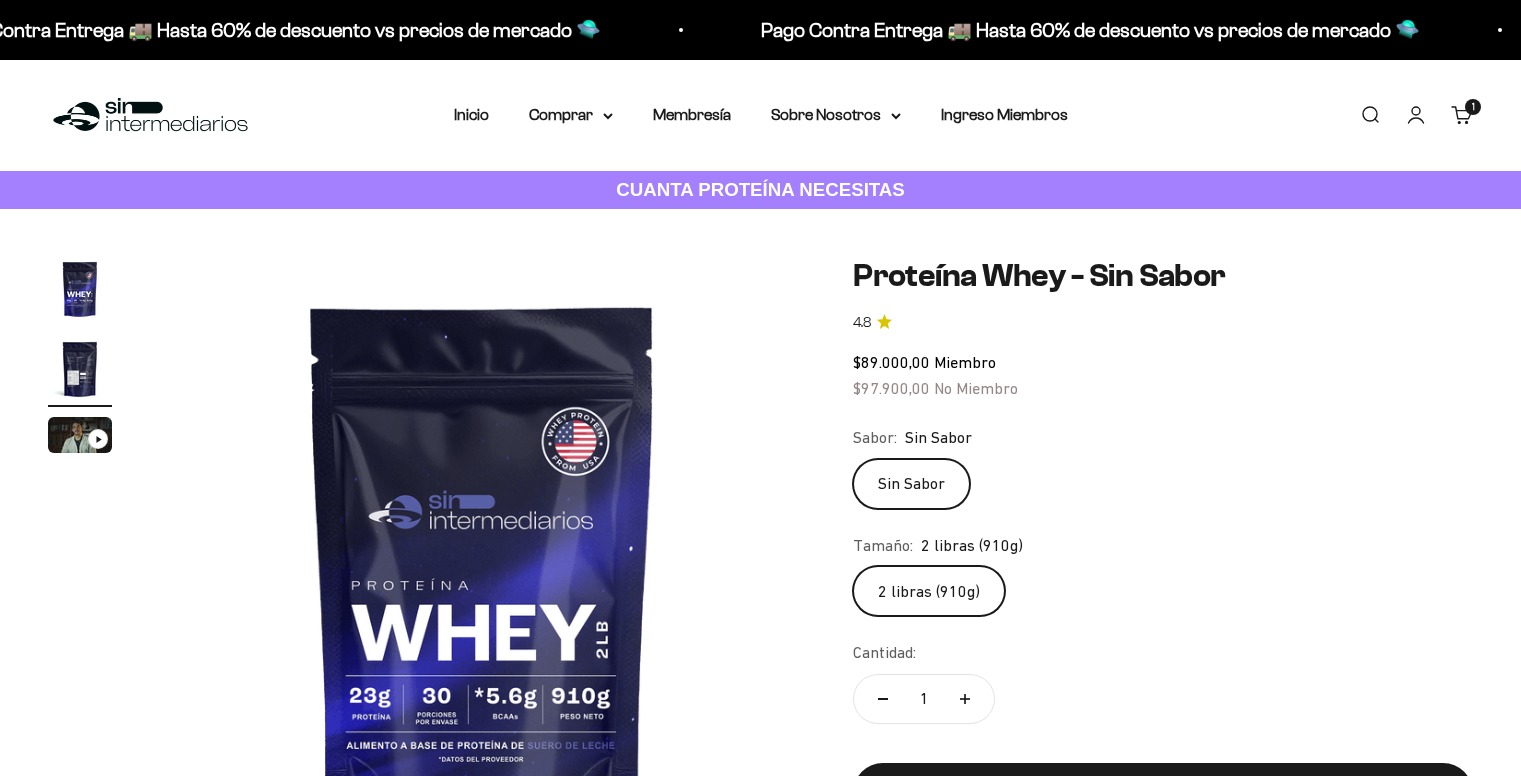 scroll, scrollTop: 200, scrollLeft: 0, axis: vertical 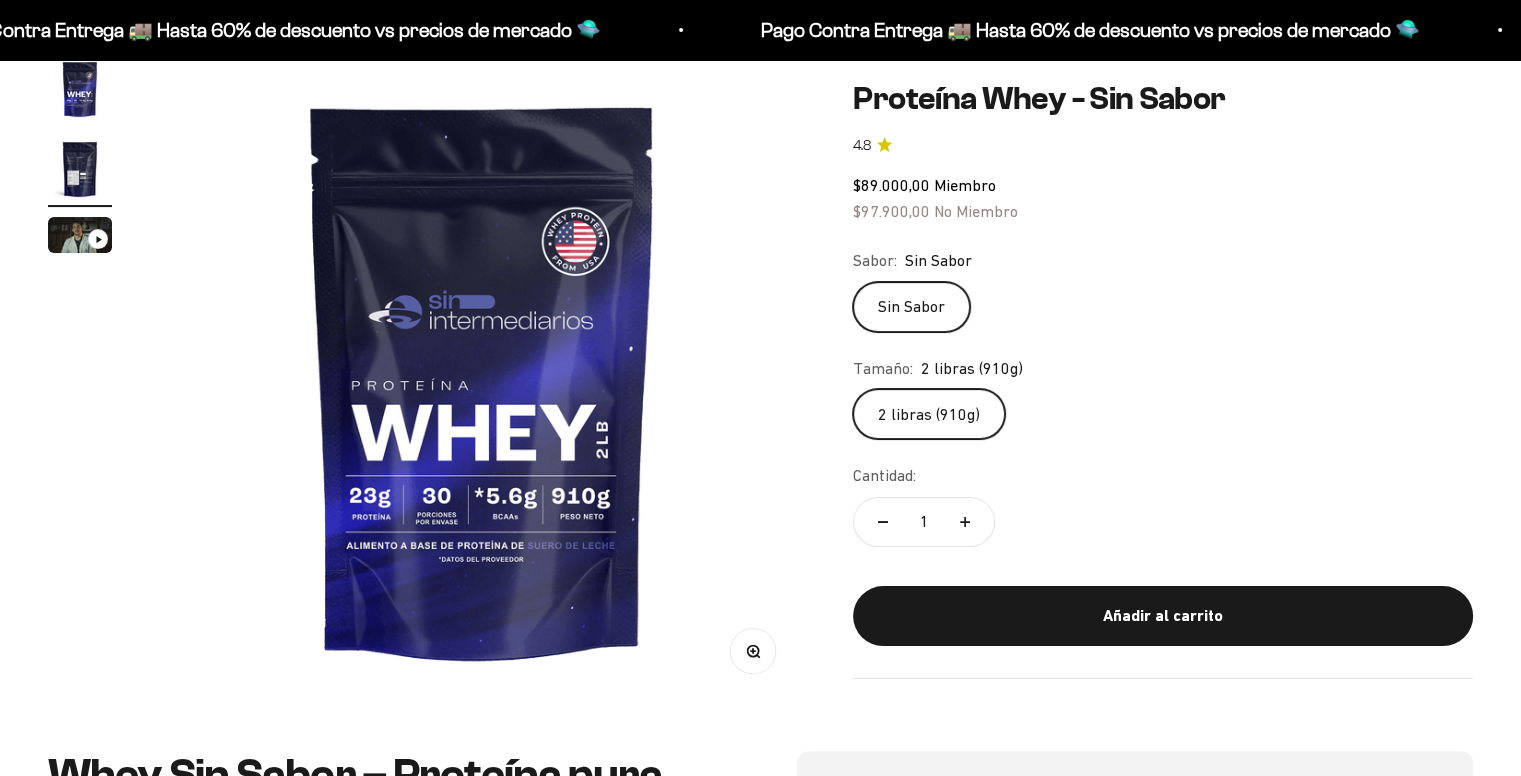 click at bounding box center (1151, 379) 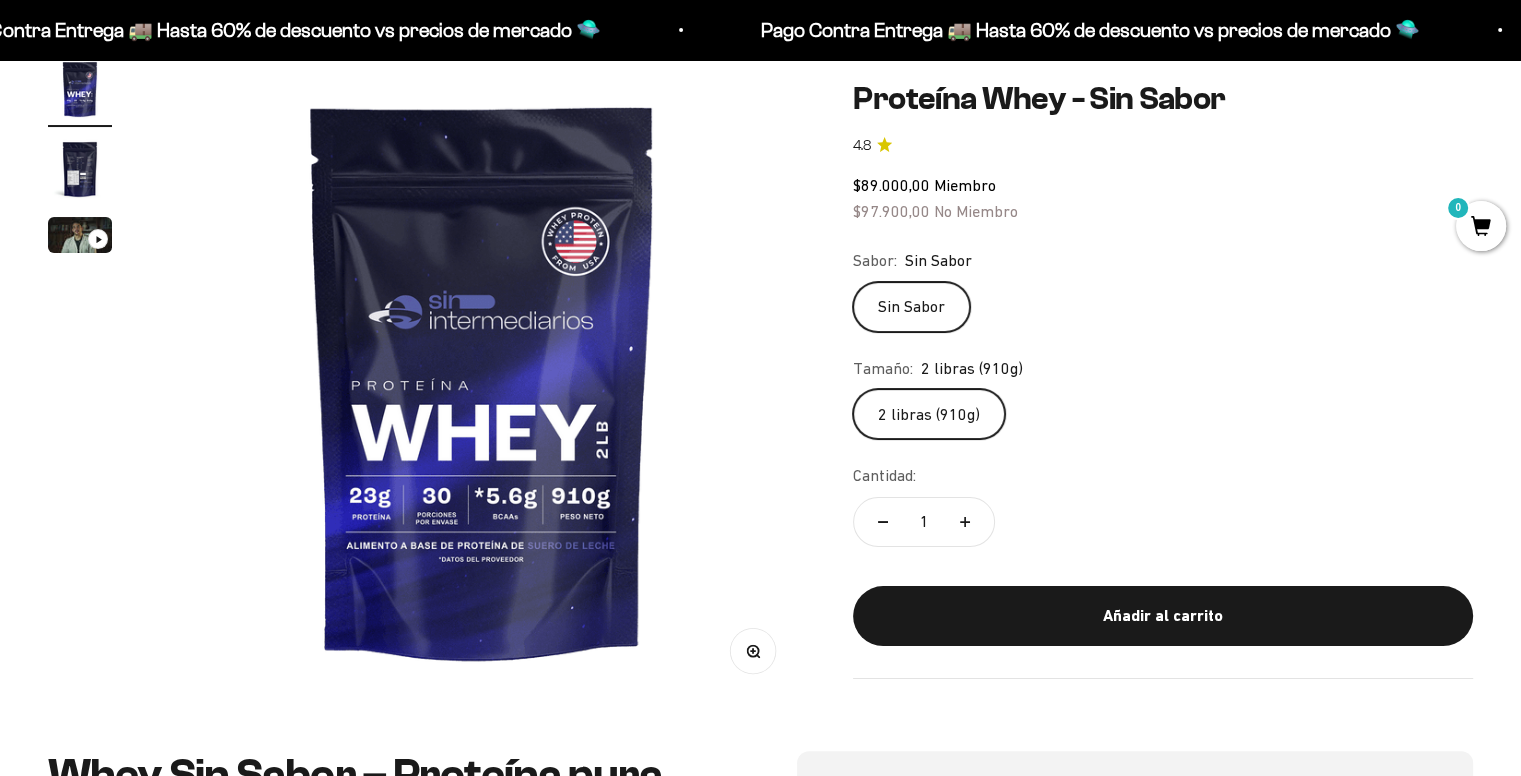 click at bounding box center (482, 379) 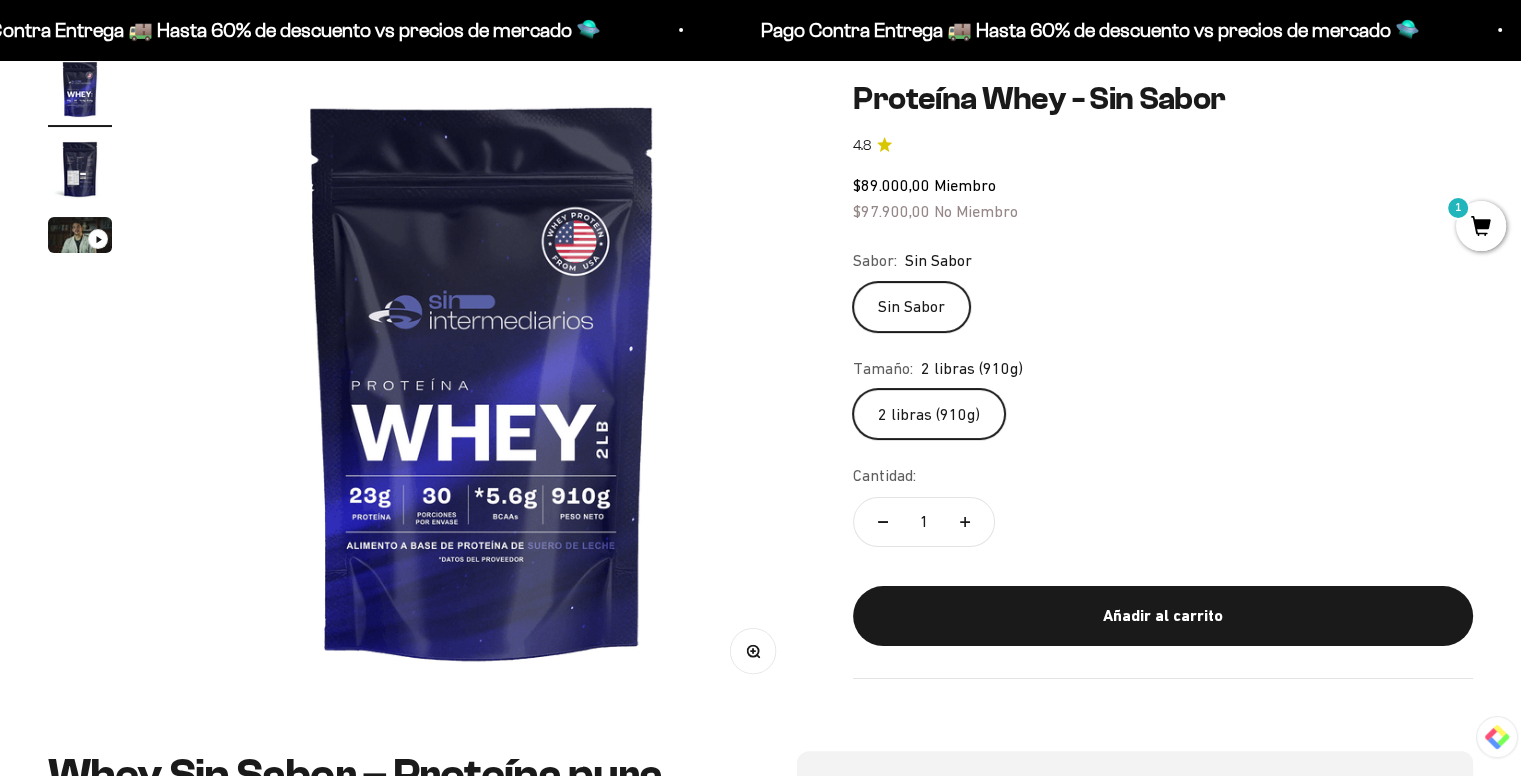 scroll, scrollTop: 0, scrollLeft: 0, axis: both 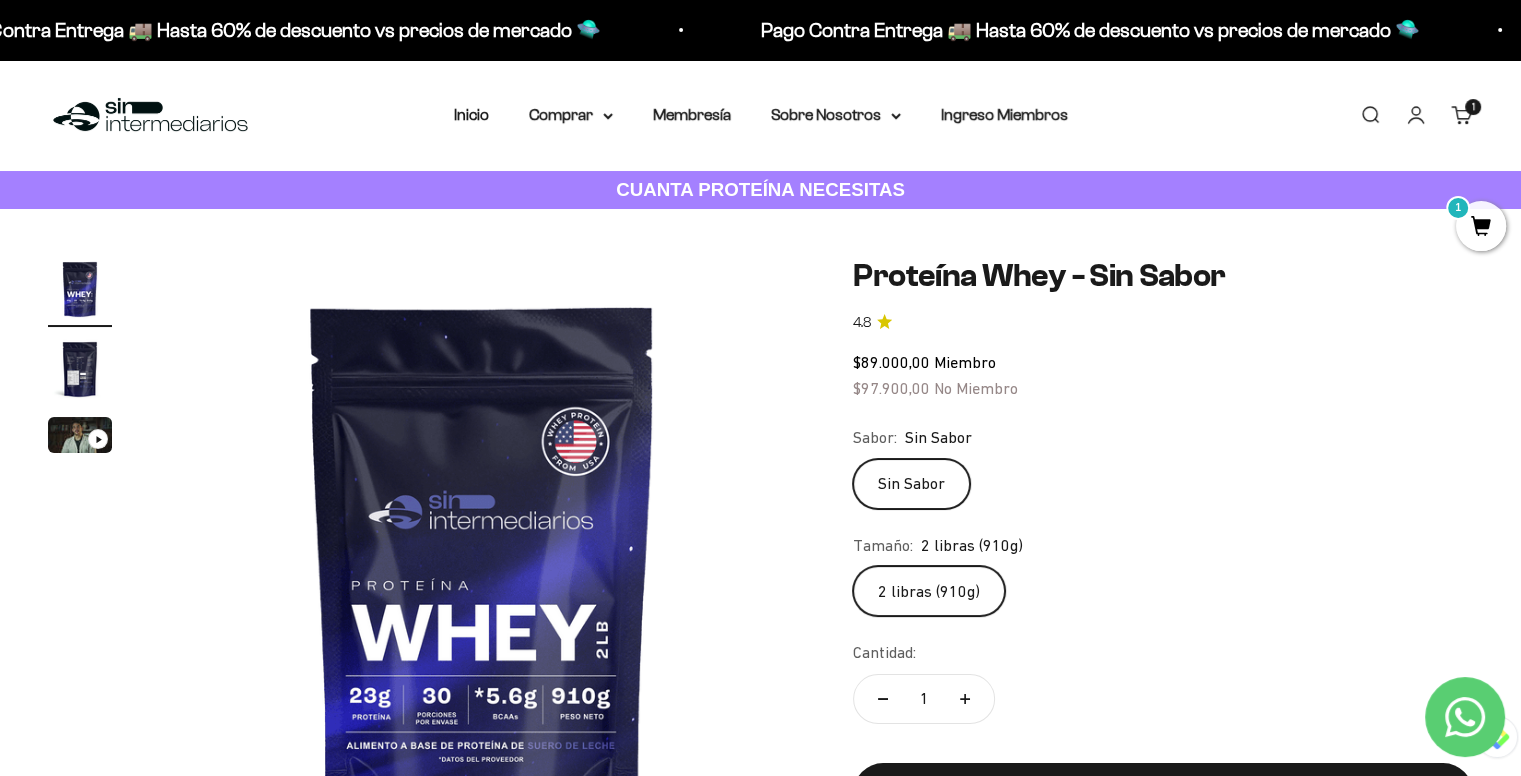 click at bounding box center (80, 369) 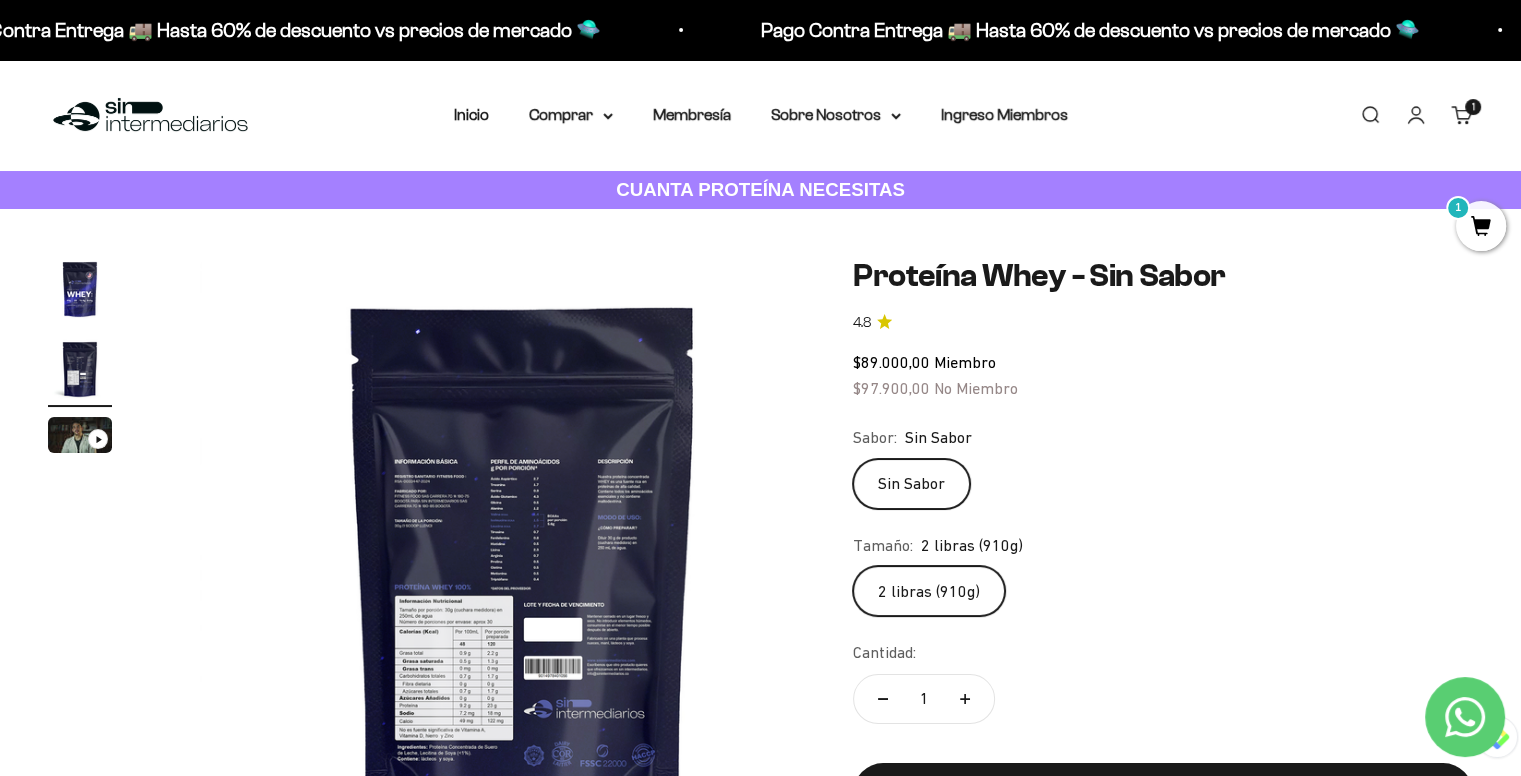 scroll, scrollTop: 0, scrollLeft: 669, axis: horizontal 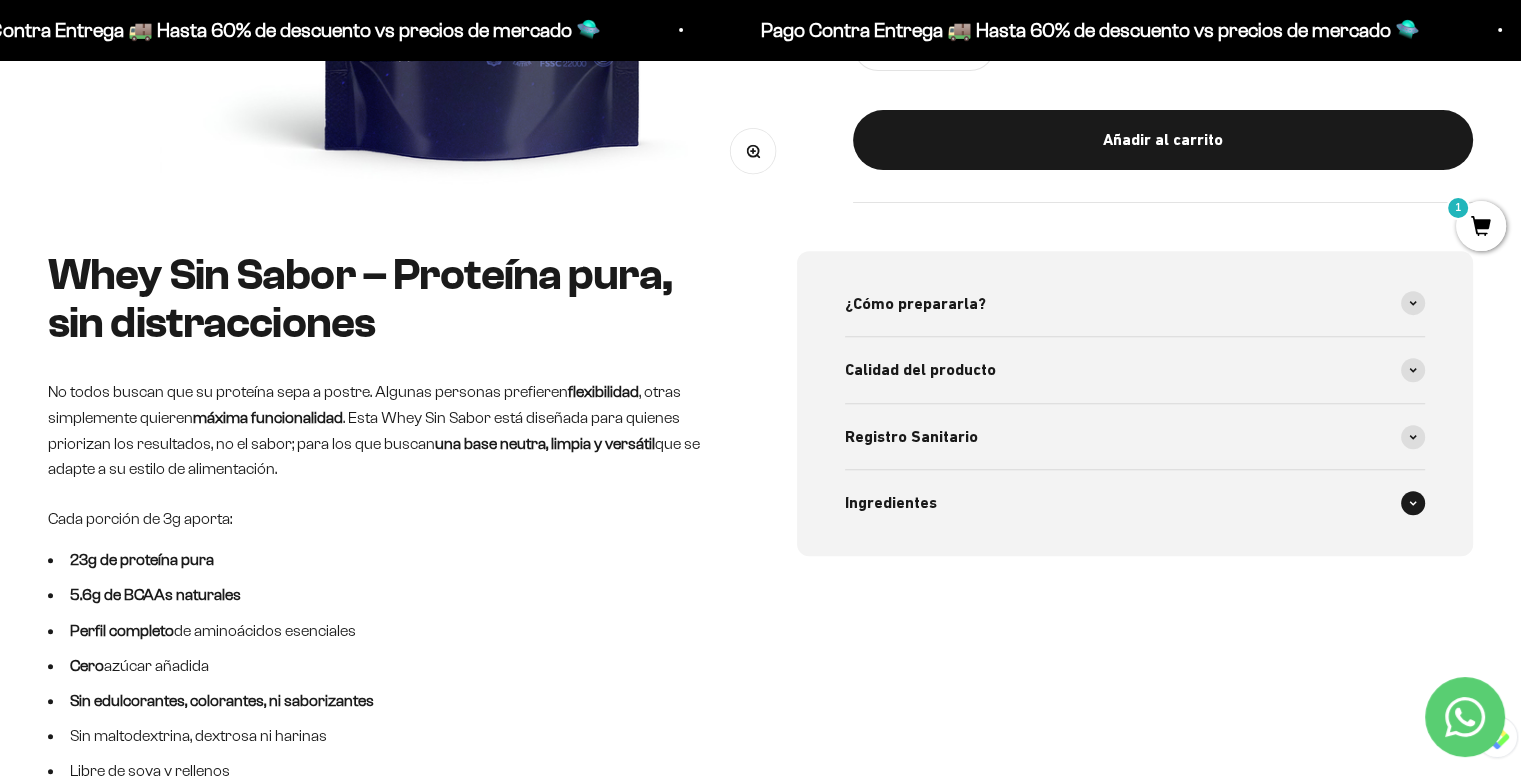 click at bounding box center (1413, 503) 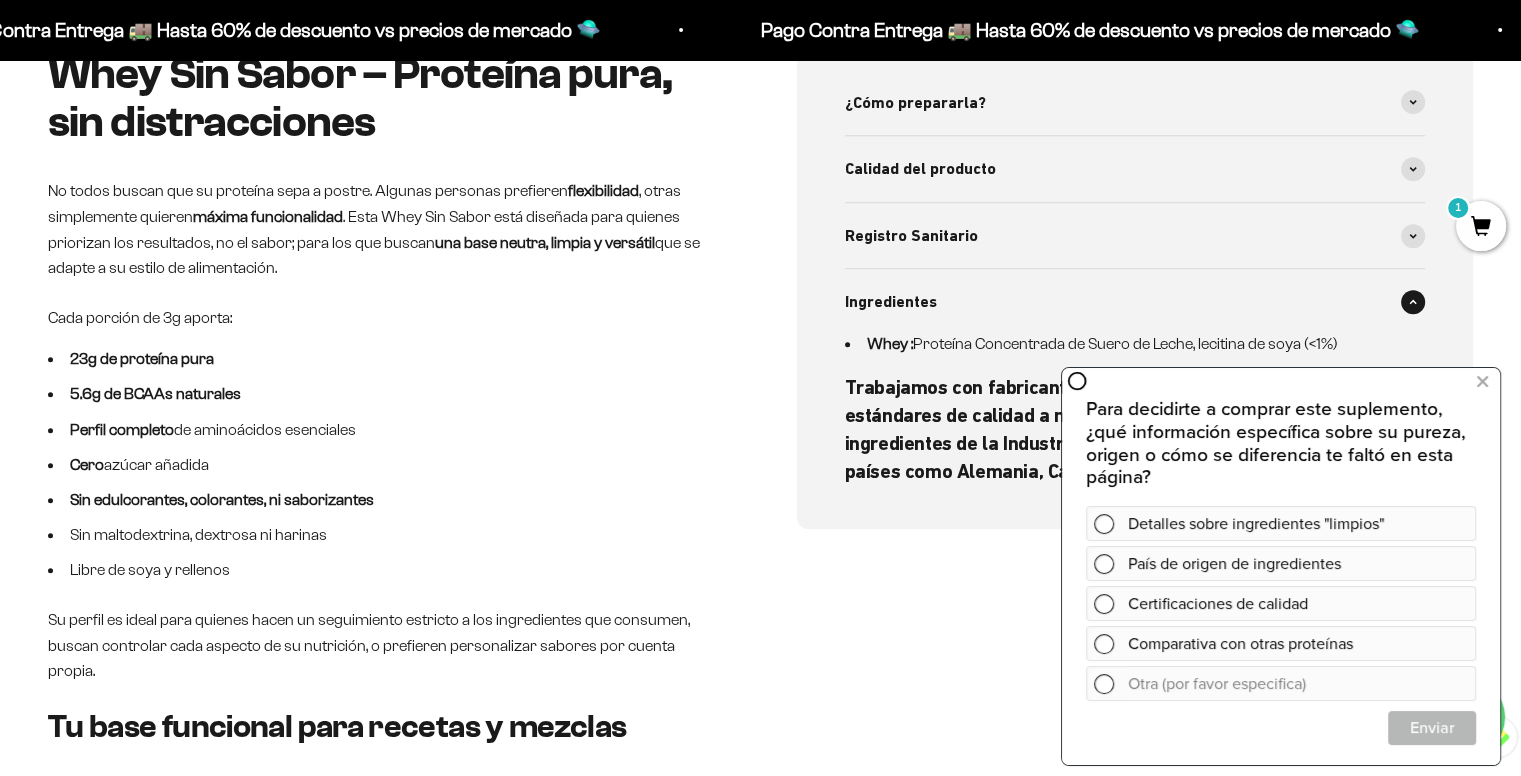 scroll, scrollTop: 1000, scrollLeft: 0, axis: vertical 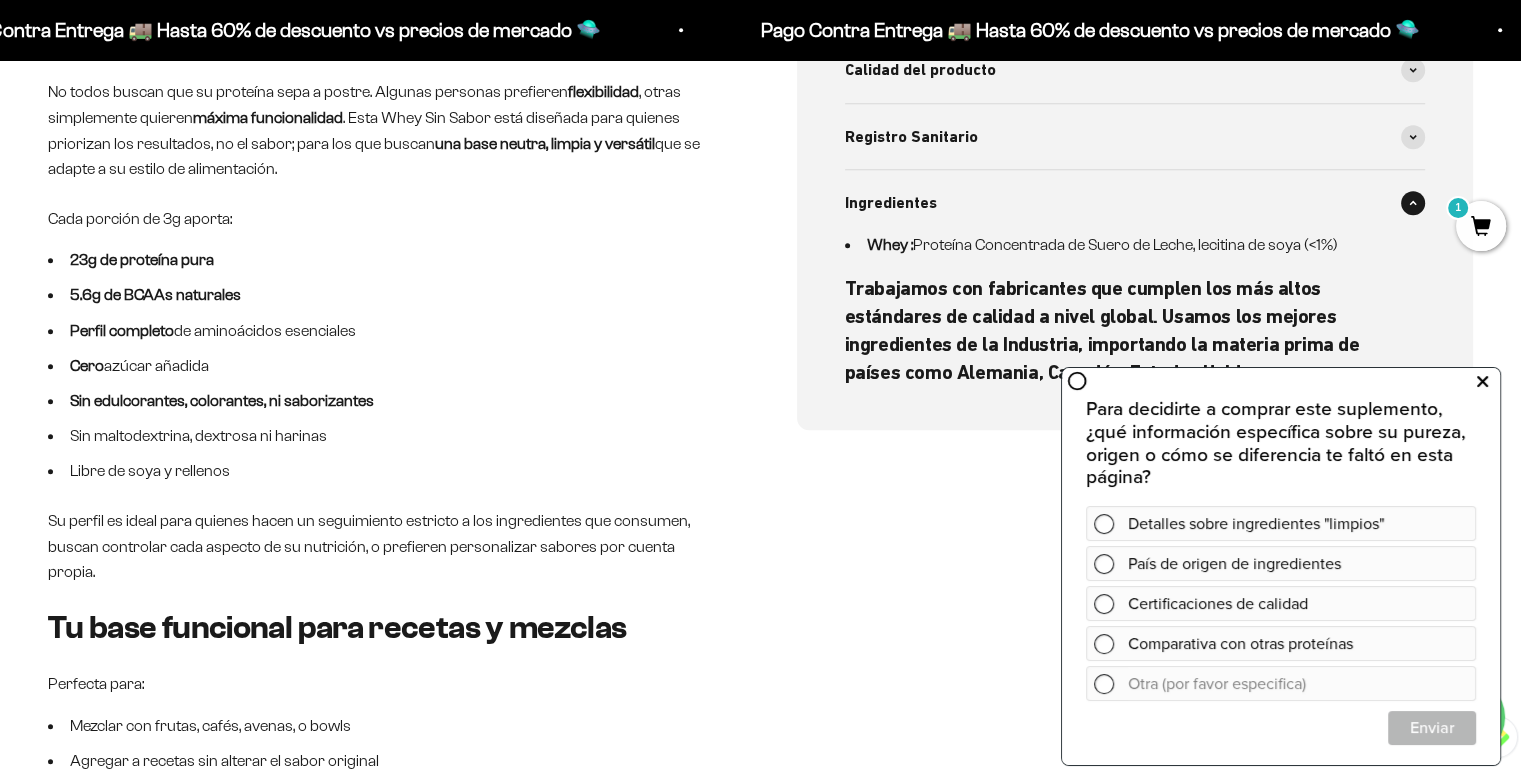 click at bounding box center [1482, 382] 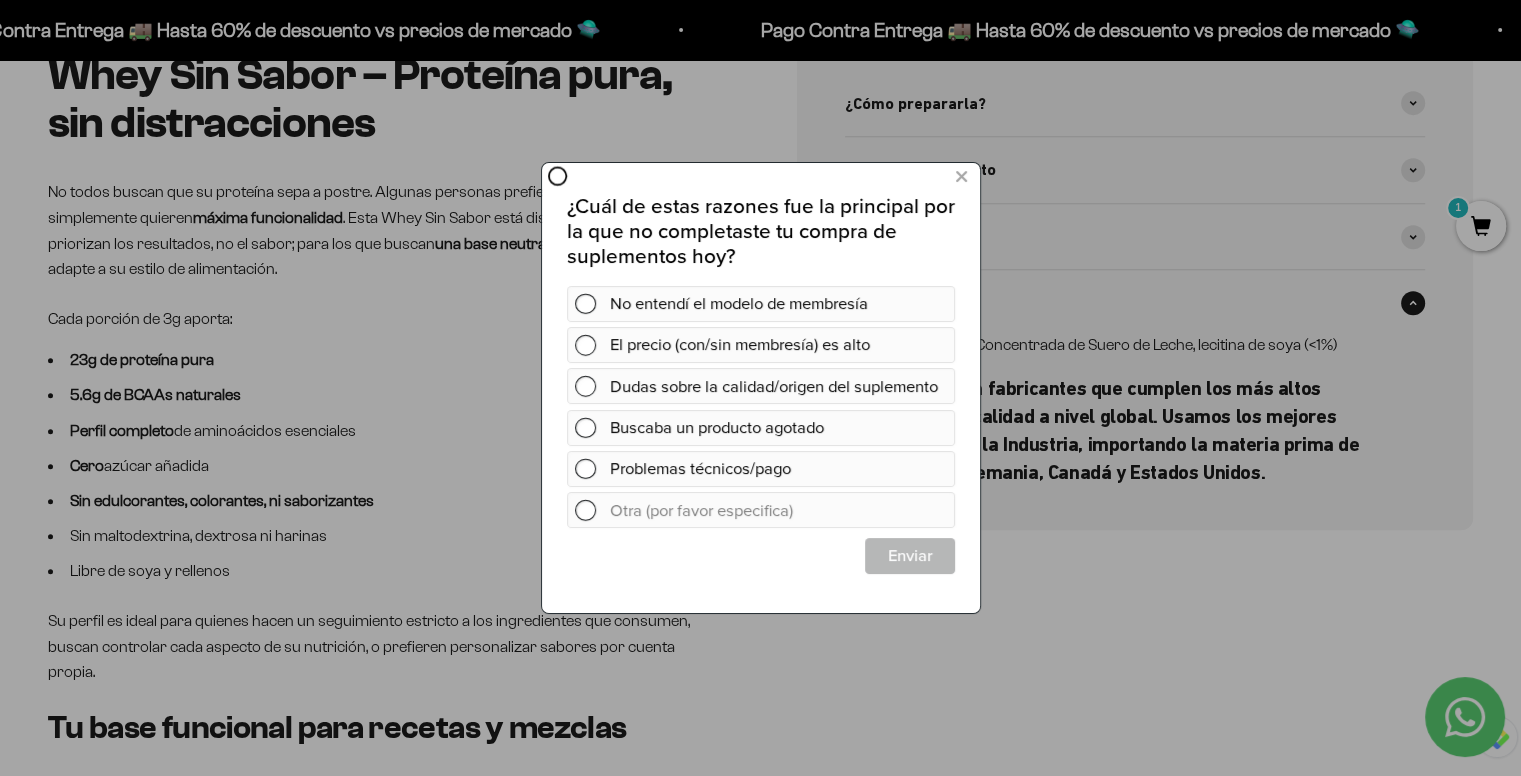 scroll, scrollTop: 0, scrollLeft: 0, axis: both 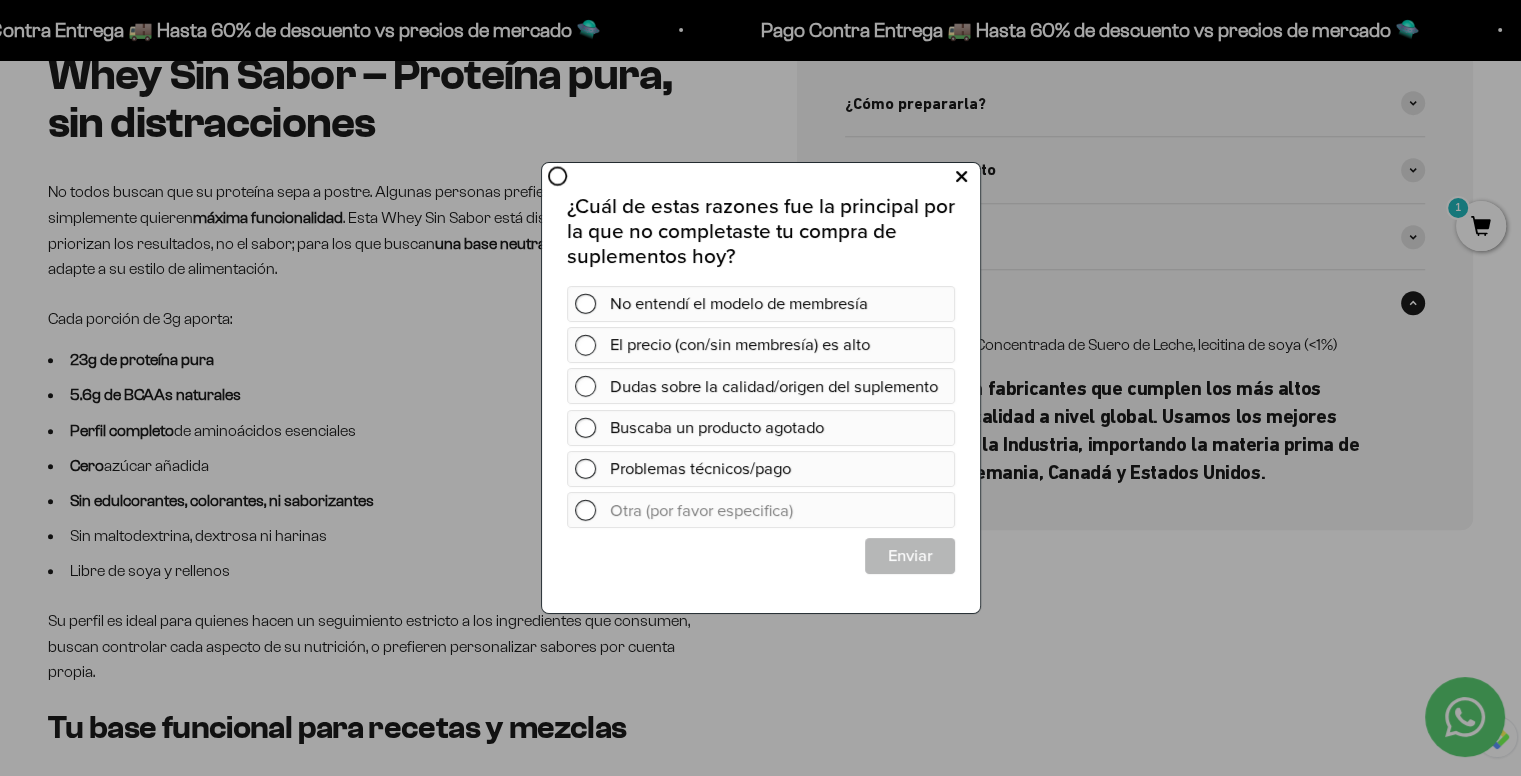 click at bounding box center [960, 177] 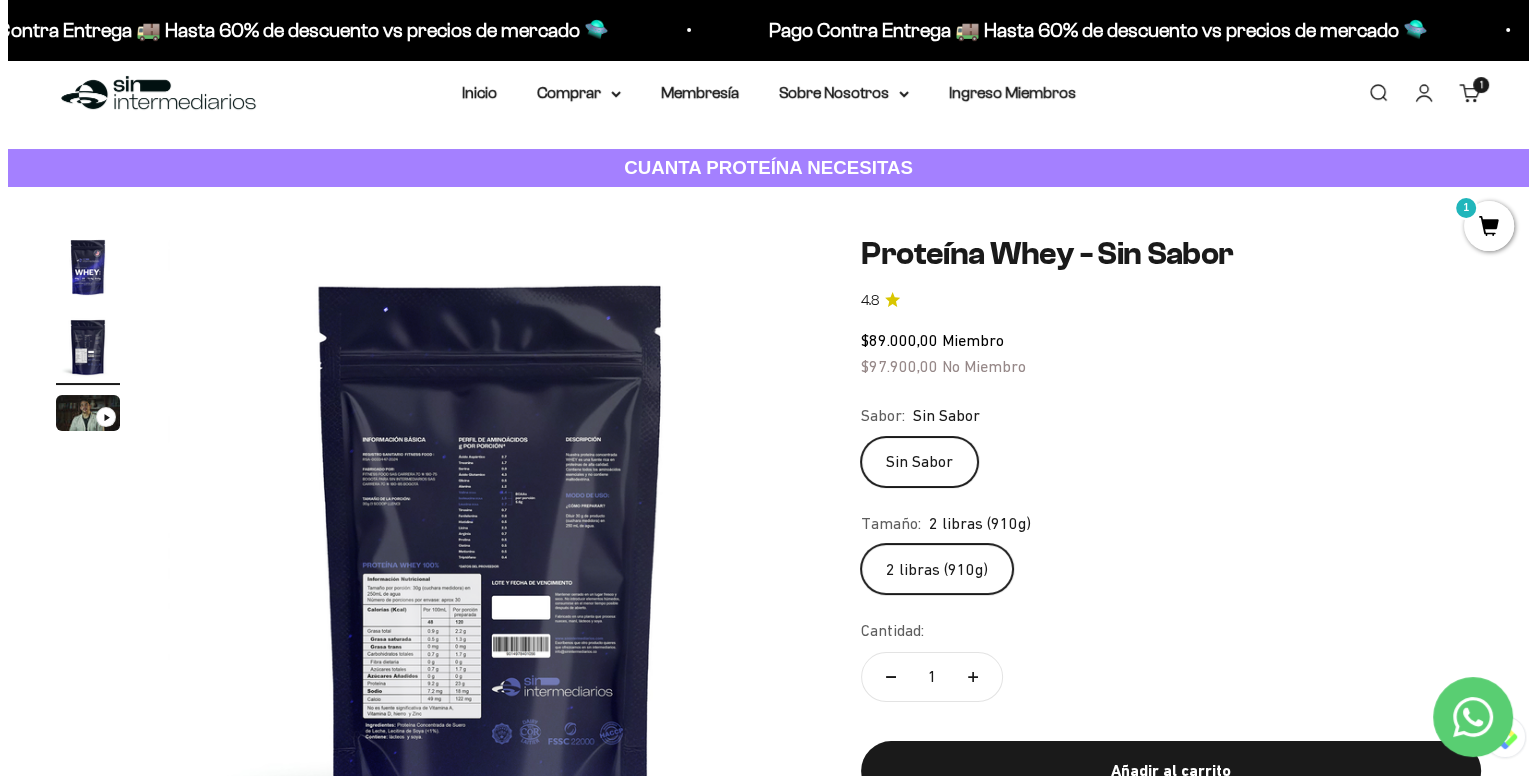scroll, scrollTop: 0, scrollLeft: 0, axis: both 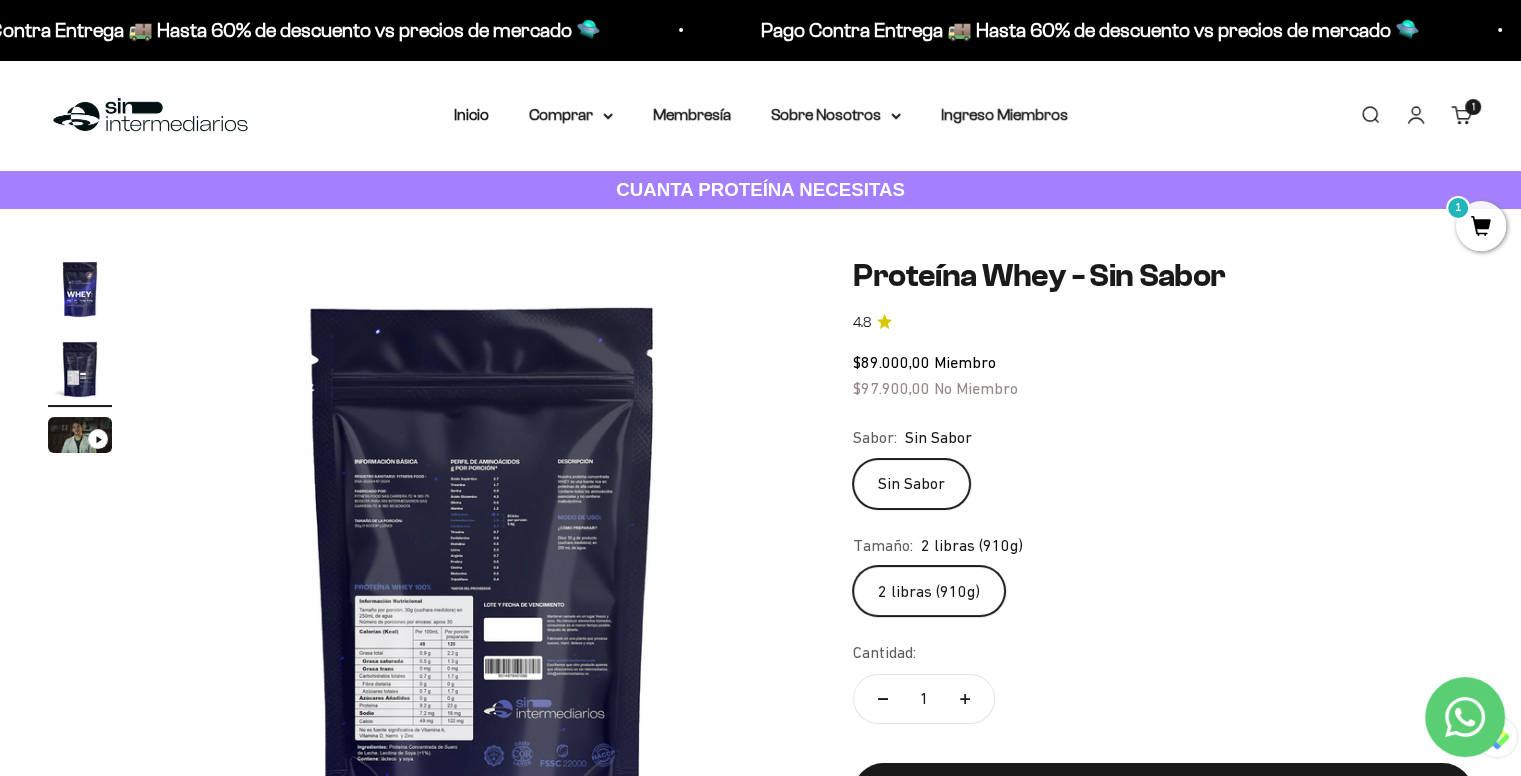 click on "1 artículo
1" at bounding box center [1473, 107] 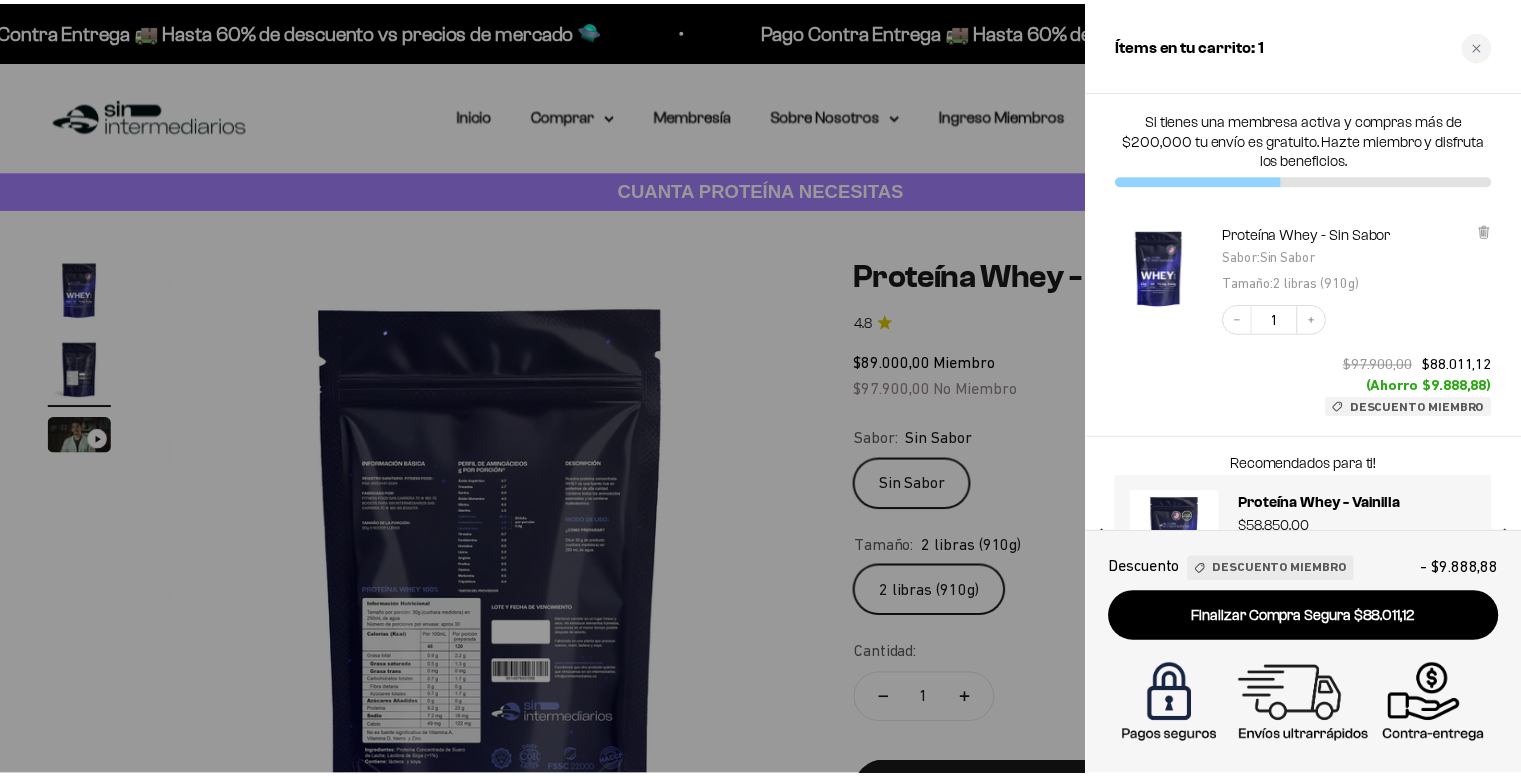 scroll, scrollTop: 0, scrollLeft: 677, axis: horizontal 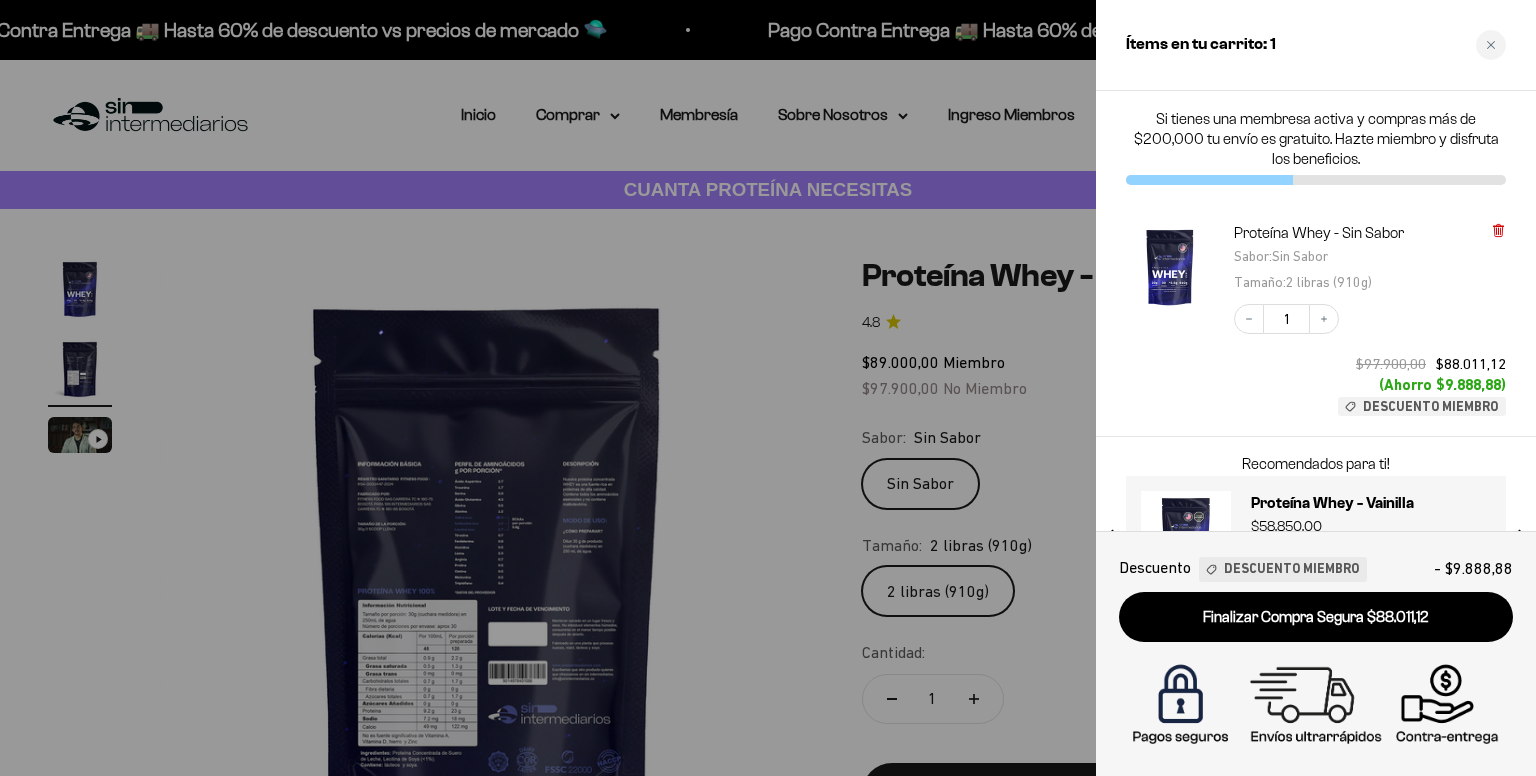 click 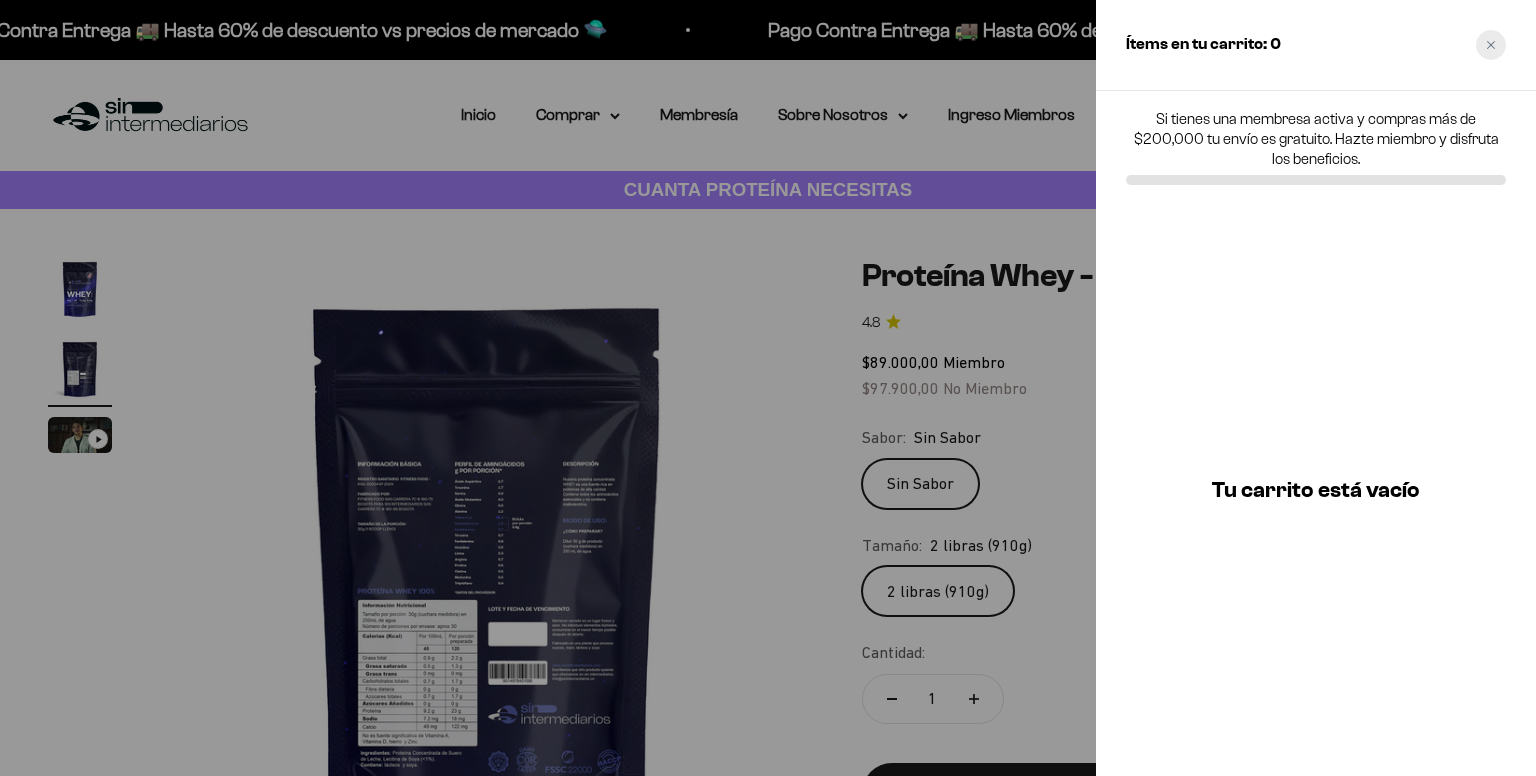 click at bounding box center [1491, 45] 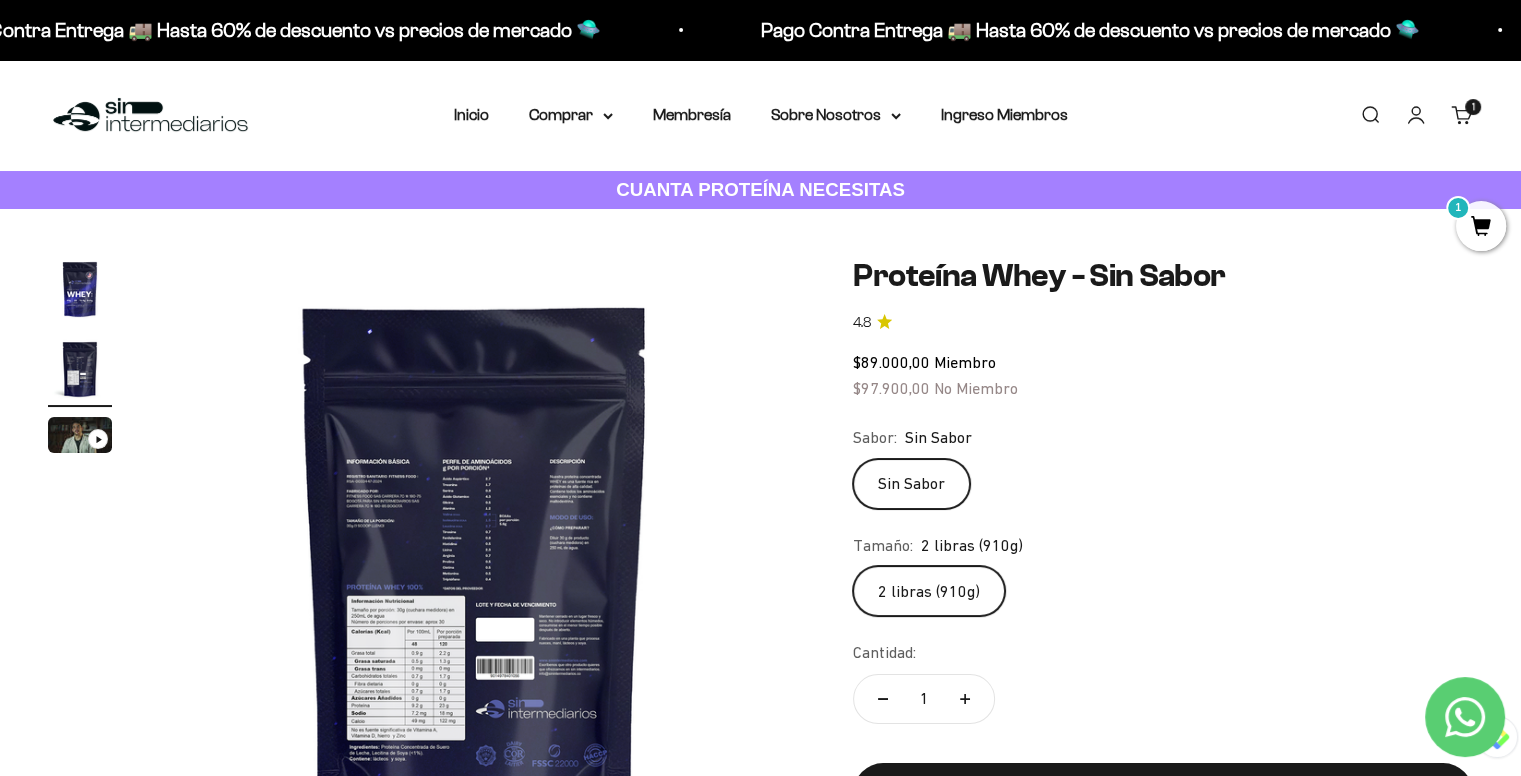 scroll, scrollTop: 0, scrollLeft: 669, axis: horizontal 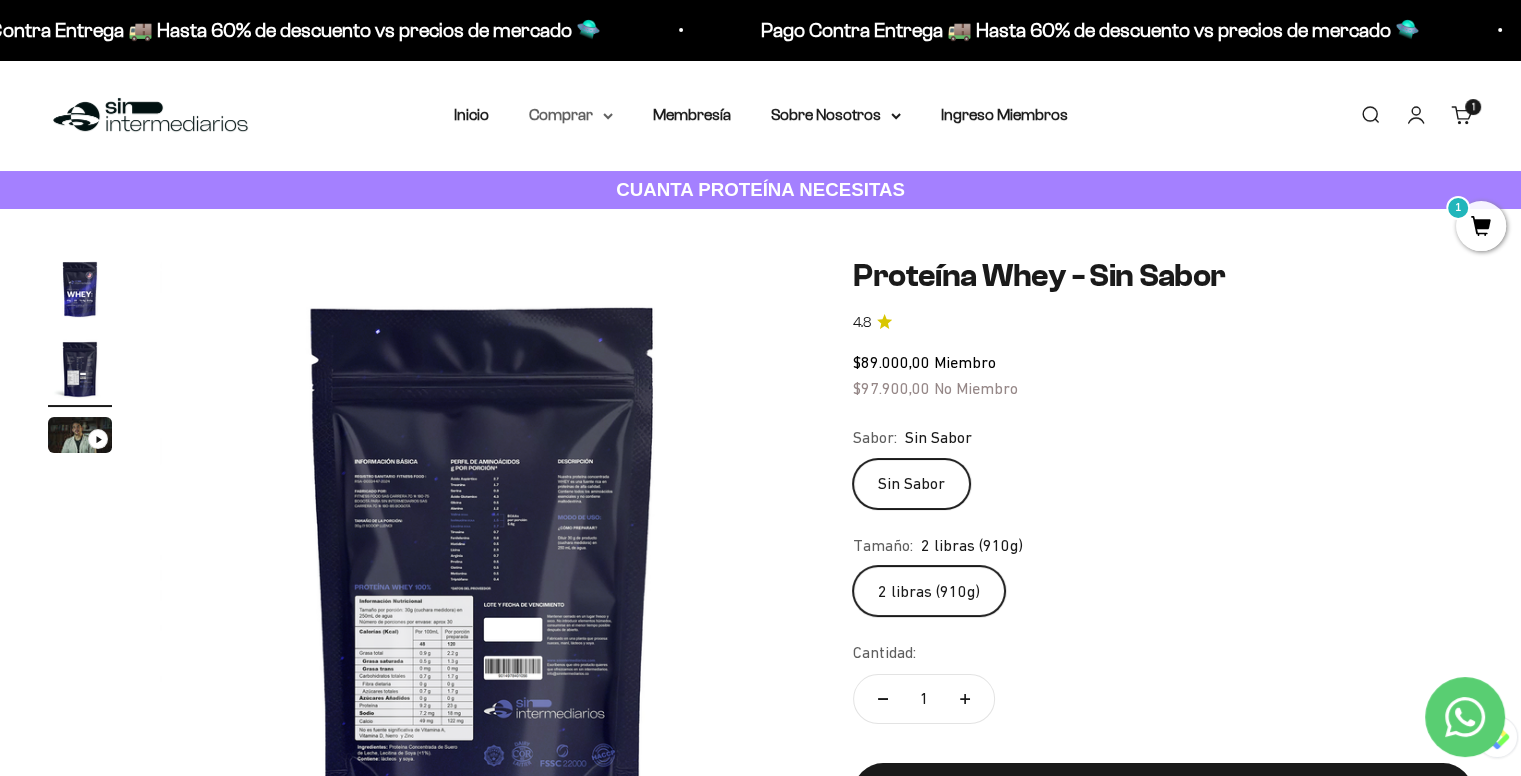 click 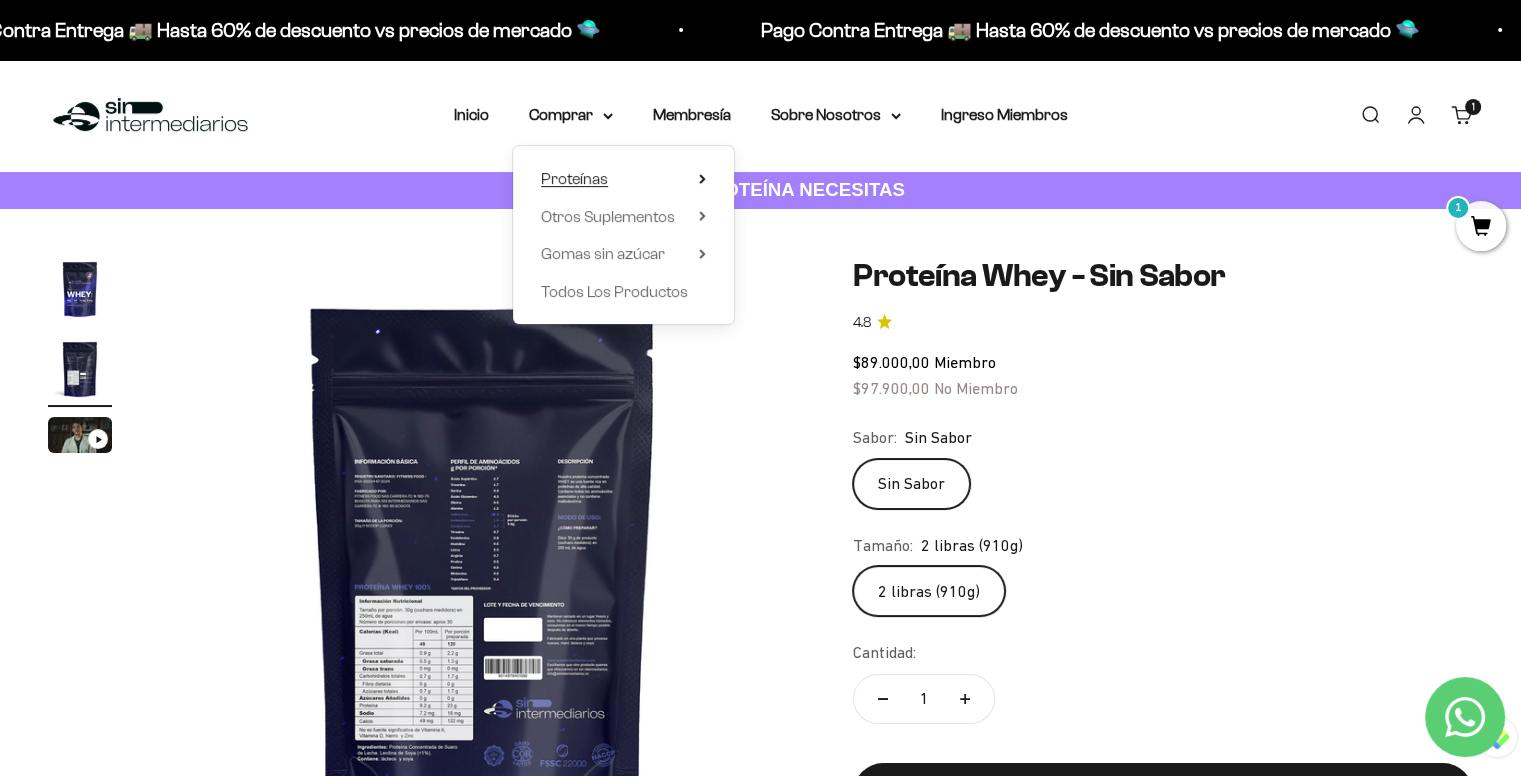 click on "Proteínas" at bounding box center (574, 178) 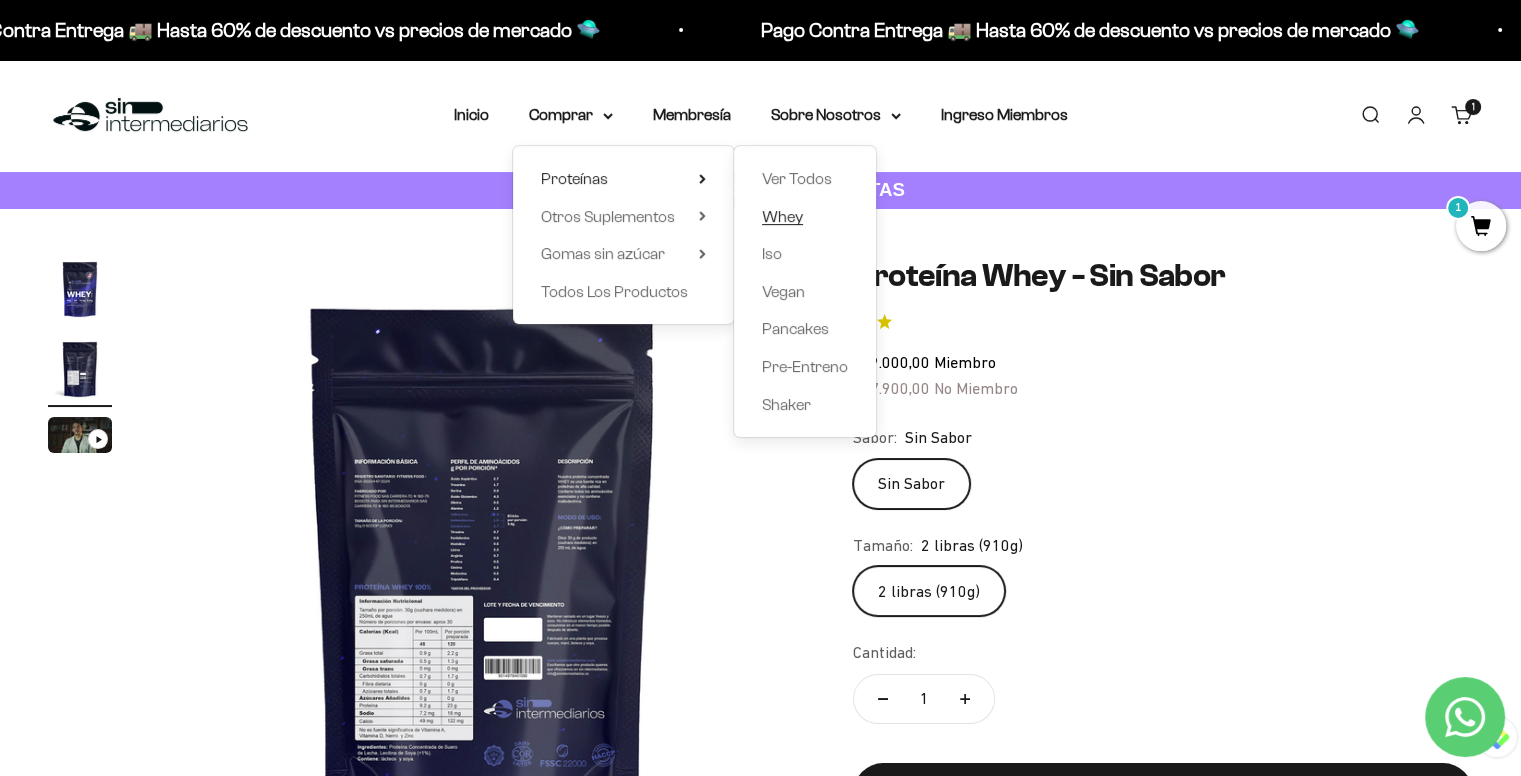 click on "Whey" at bounding box center [782, 216] 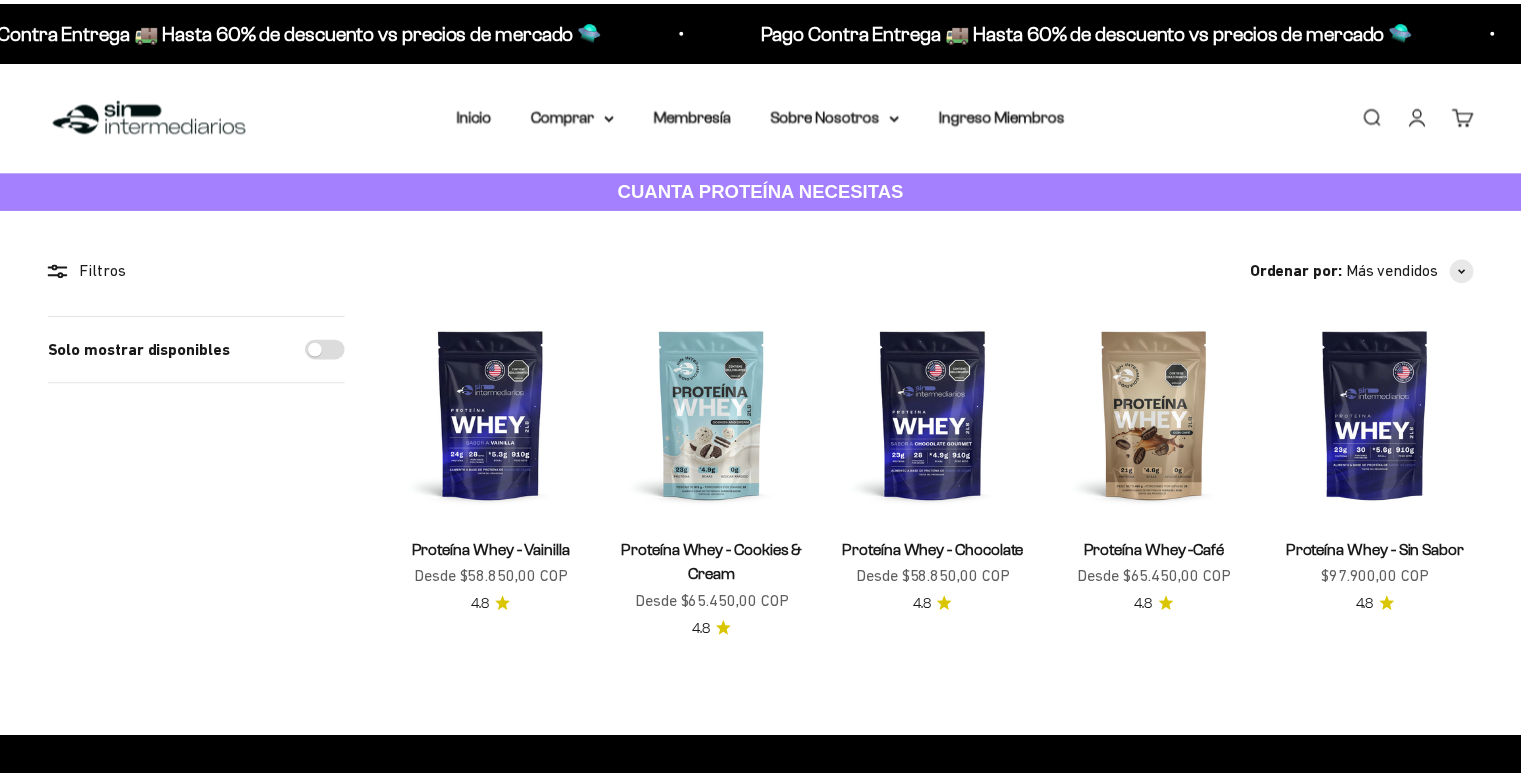 scroll, scrollTop: 0, scrollLeft: 0, axis: both 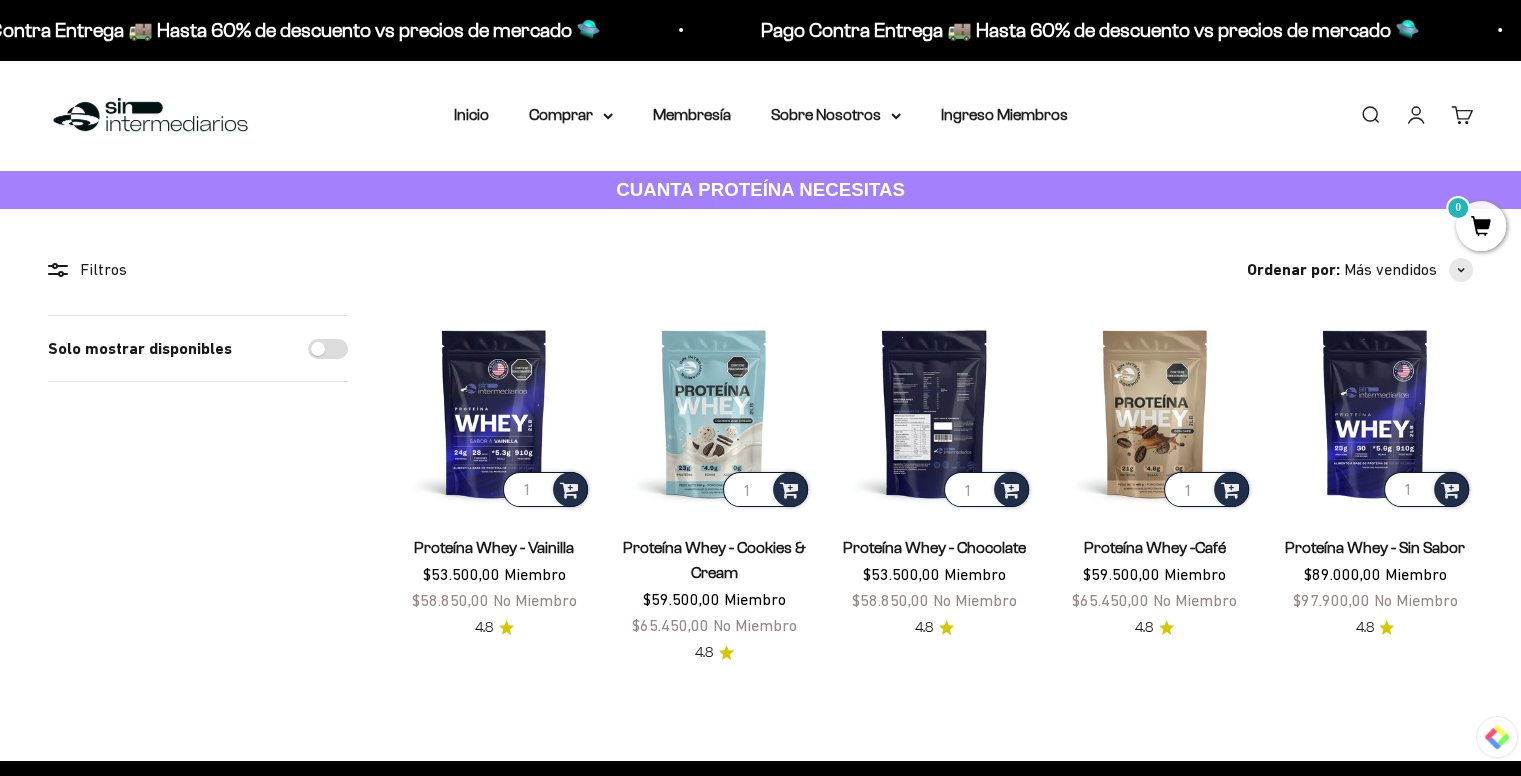 click at bounding box center [934, 413] 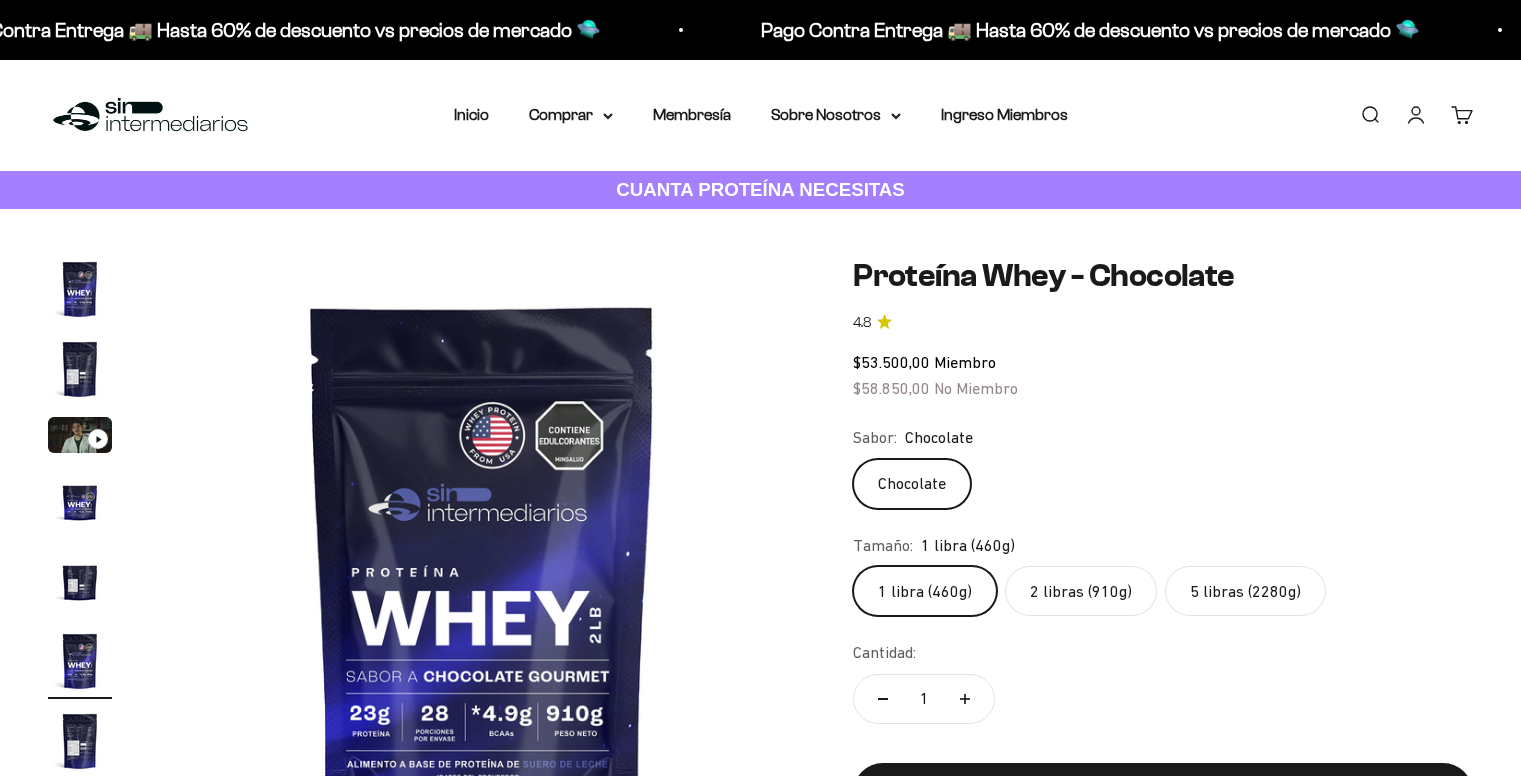 scroll, scrollTop: 500, scrollLeft: 0, axis: vertical 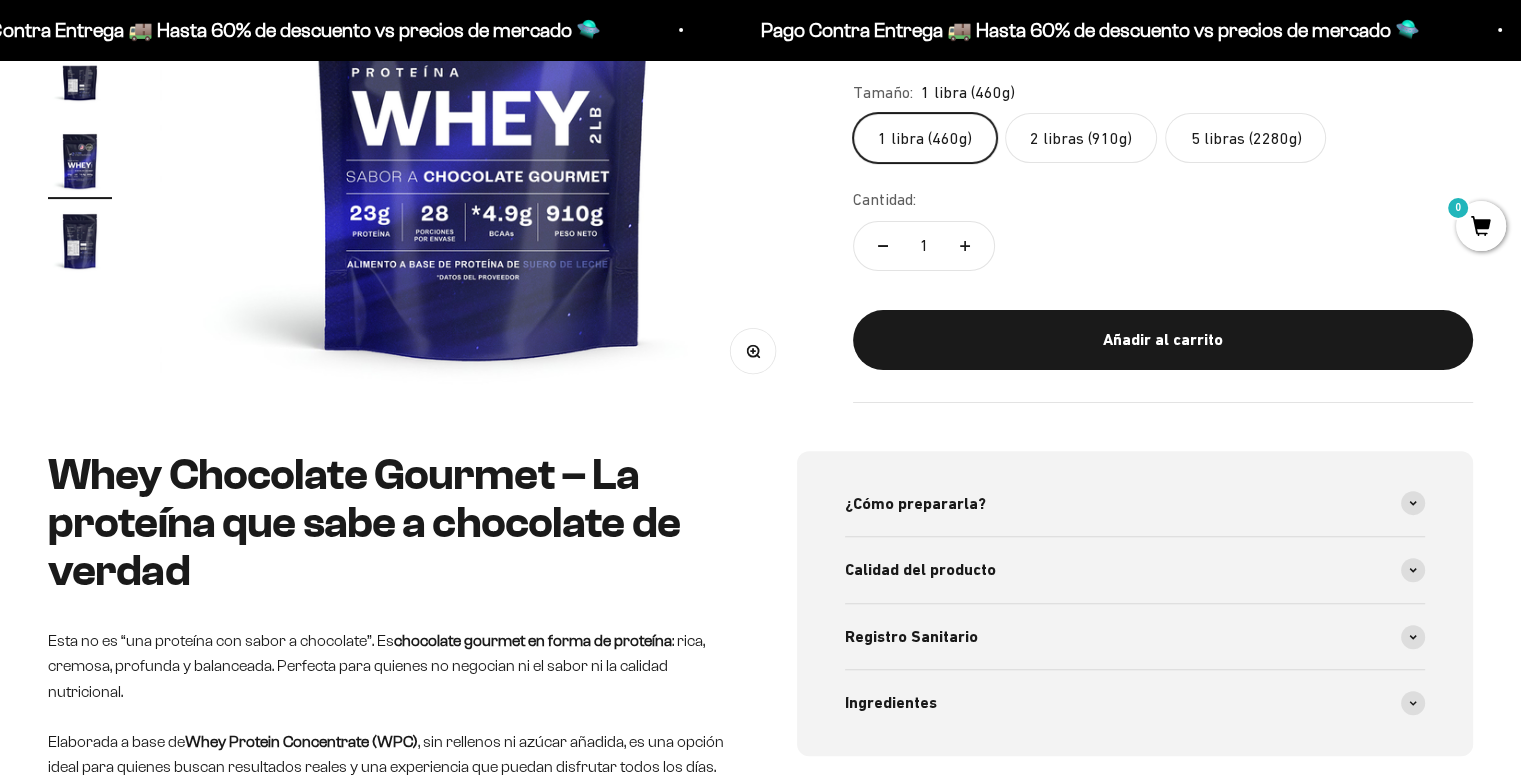 click on "2 libras (910g)" 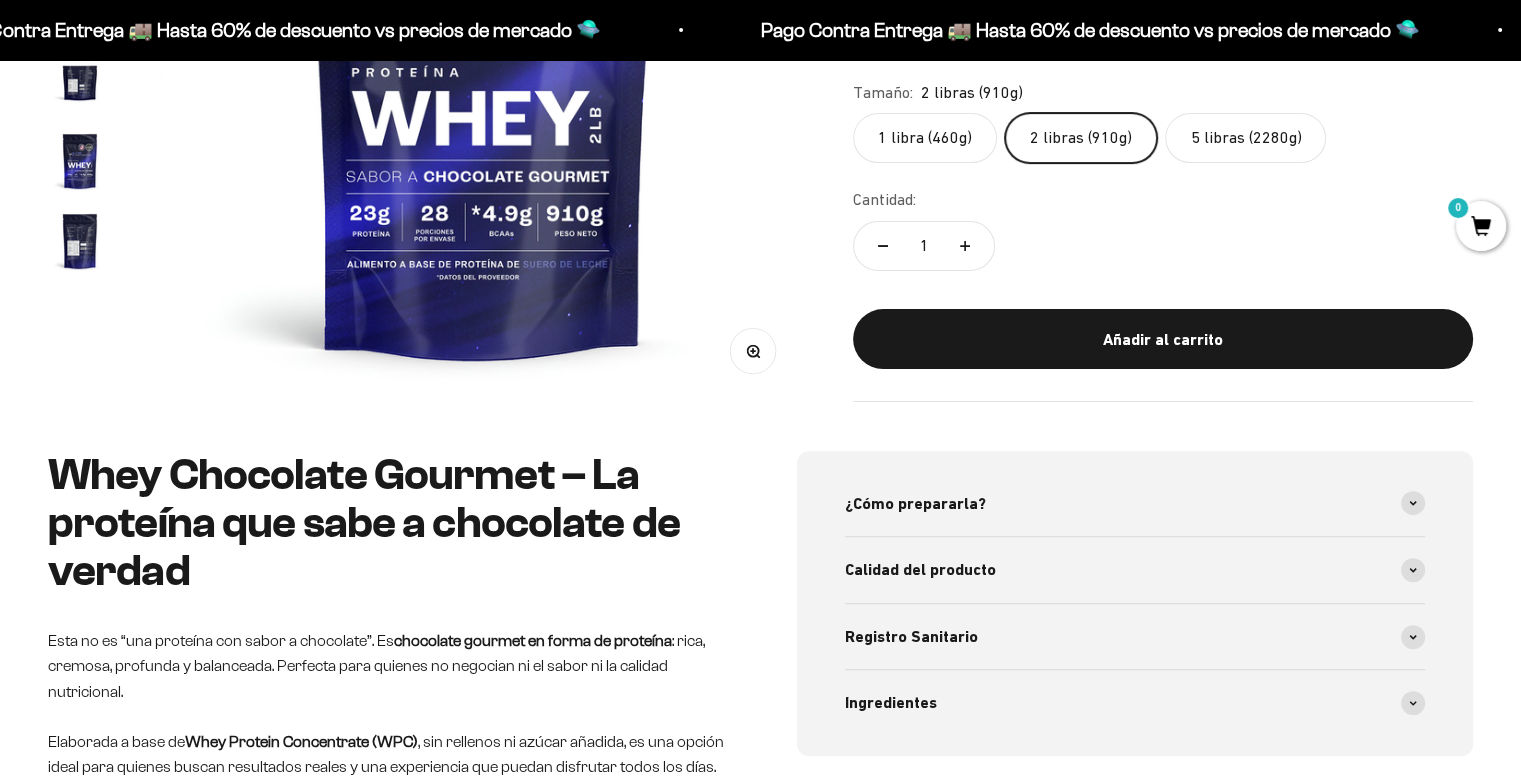 scroll, scrollTop: 500, scrollLeft: 0, axis: vertical 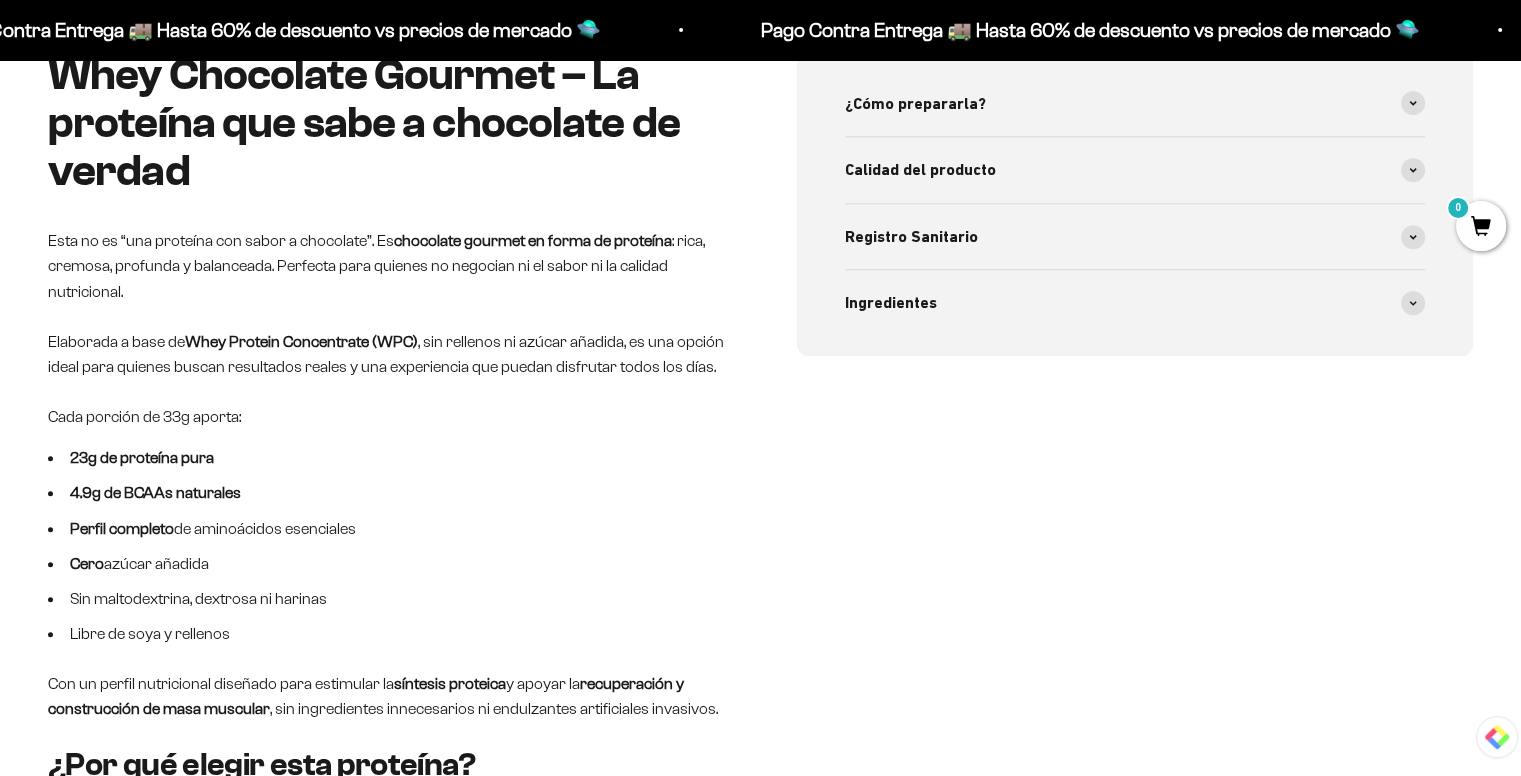 click on "¿Cómo prepararla?
Mezcla 1 scoop (32g) con 200-250 ml de agua o bebida vegetal. Tómala después del entrenamiento, entre comidas o úsala para hacer recetas proteicas (pancakes, brownies o avenas frías).
Calidad del producto
Proteinas limpias, bajas en carbohidratos, sin rellenos de maltodextrina, dextrosa, harinas o soya.  Whey como única fuente de proteína. Sin proteína de Soya ni aminoácidos relleno para abaratar la fórmula.
Registro Sanitario
RSA-0013575-2021 Nuestras proteínas cuentan con registro Invima, el cuál certifica nuestros estándares de calidad.
Ingredientes
Whey Chocolate:  Proteína Concentrada de Suero de Leche, Cocoa en polvo alcalina, Sabor artificial chocolate, cloruro de sodio, lecitina de girasol, Estabilizante (carboximetilcelulosa), edulcorante natural (Estevia)" at bounding box center (1135, 203) 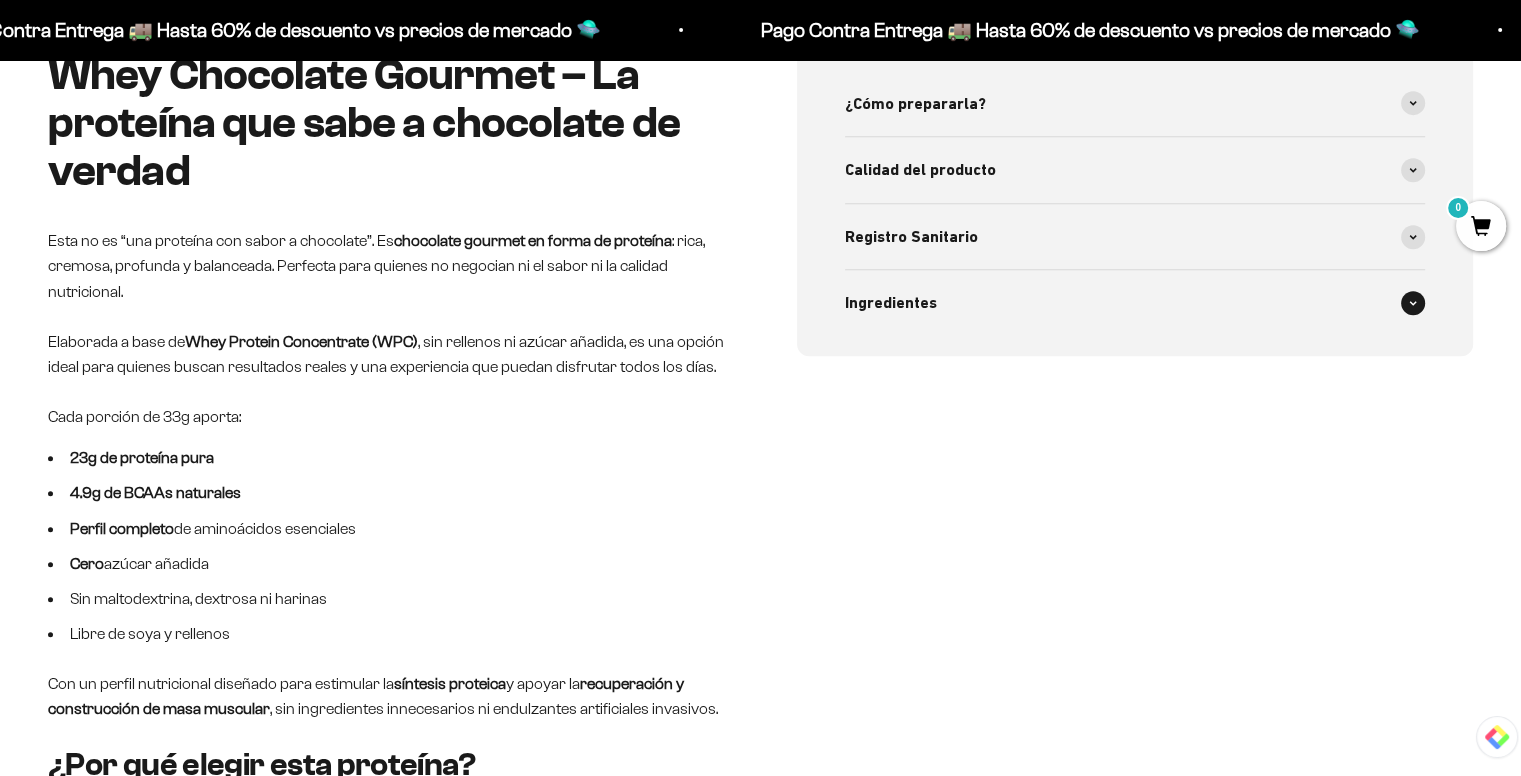 click at bounding box center [1413, 303] 